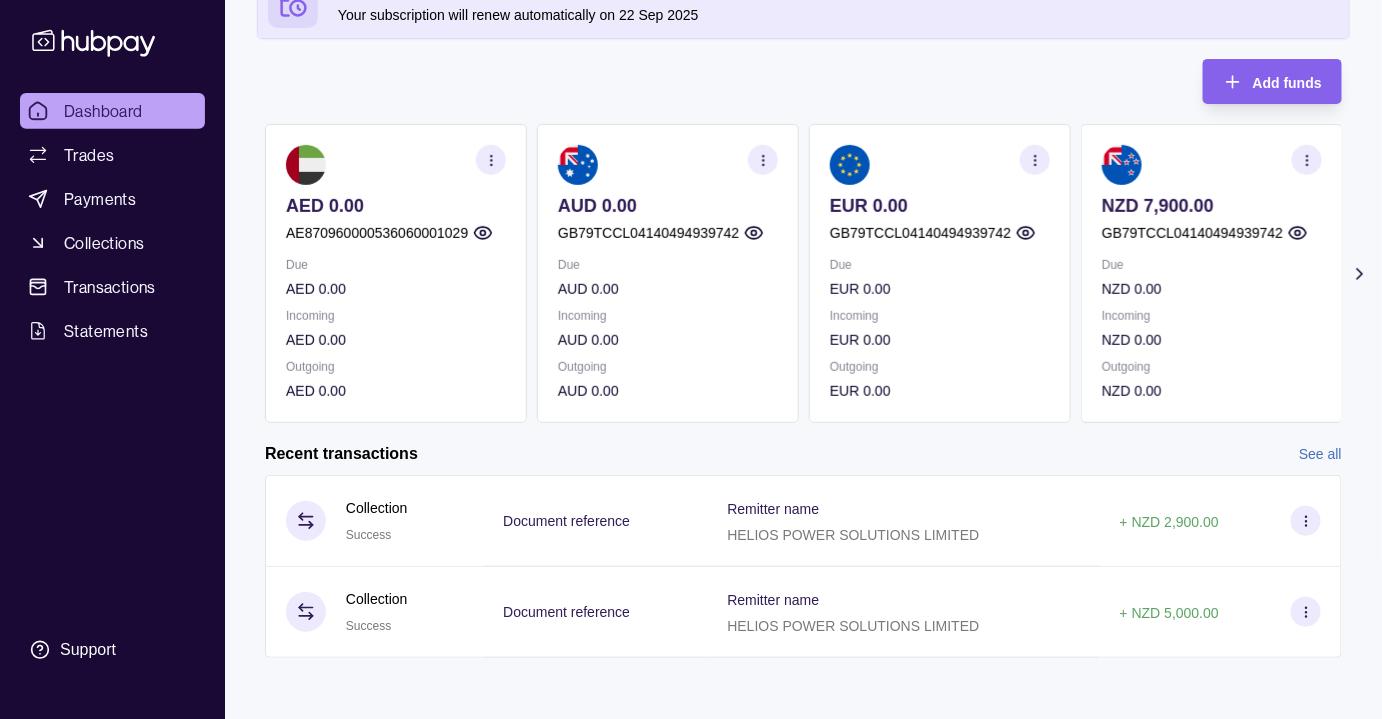 scroll, scrollTop: 202, scrollLeft: 0, axis: vertical 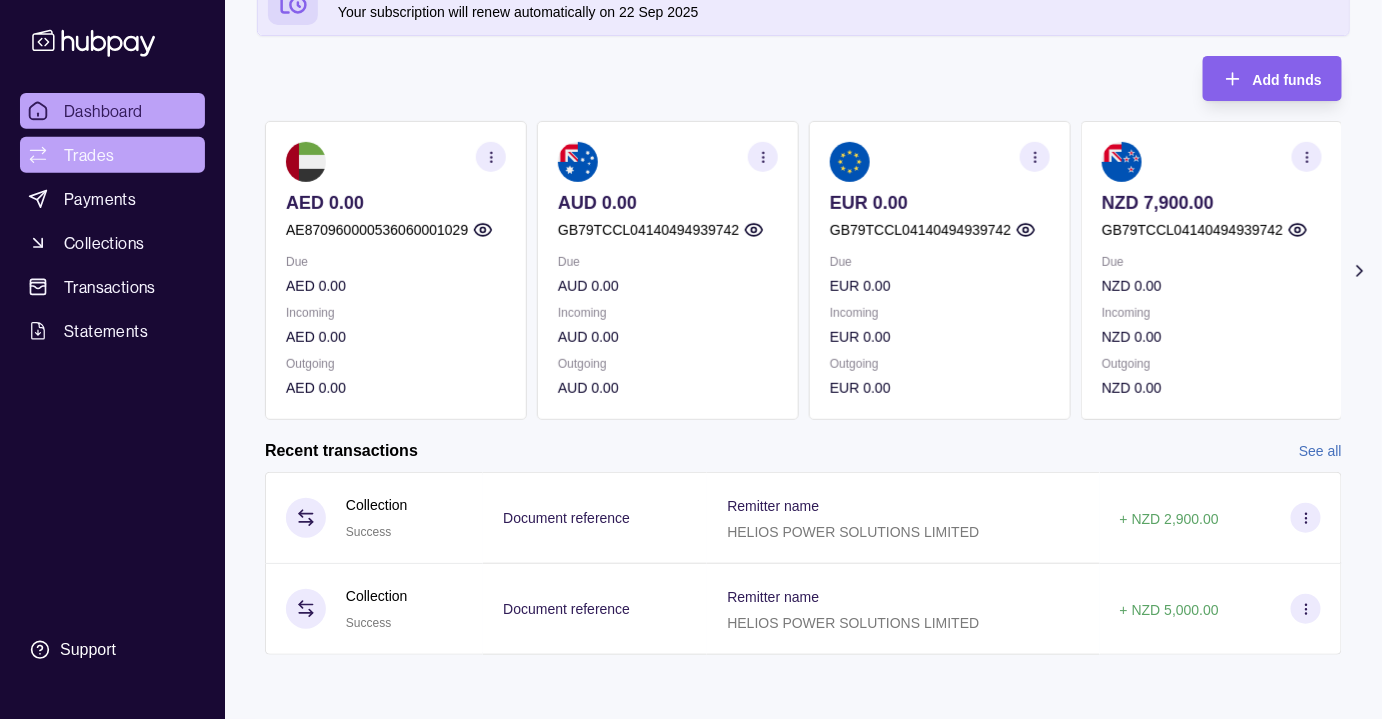 click on "Trades" at bounding box center [89, 155] 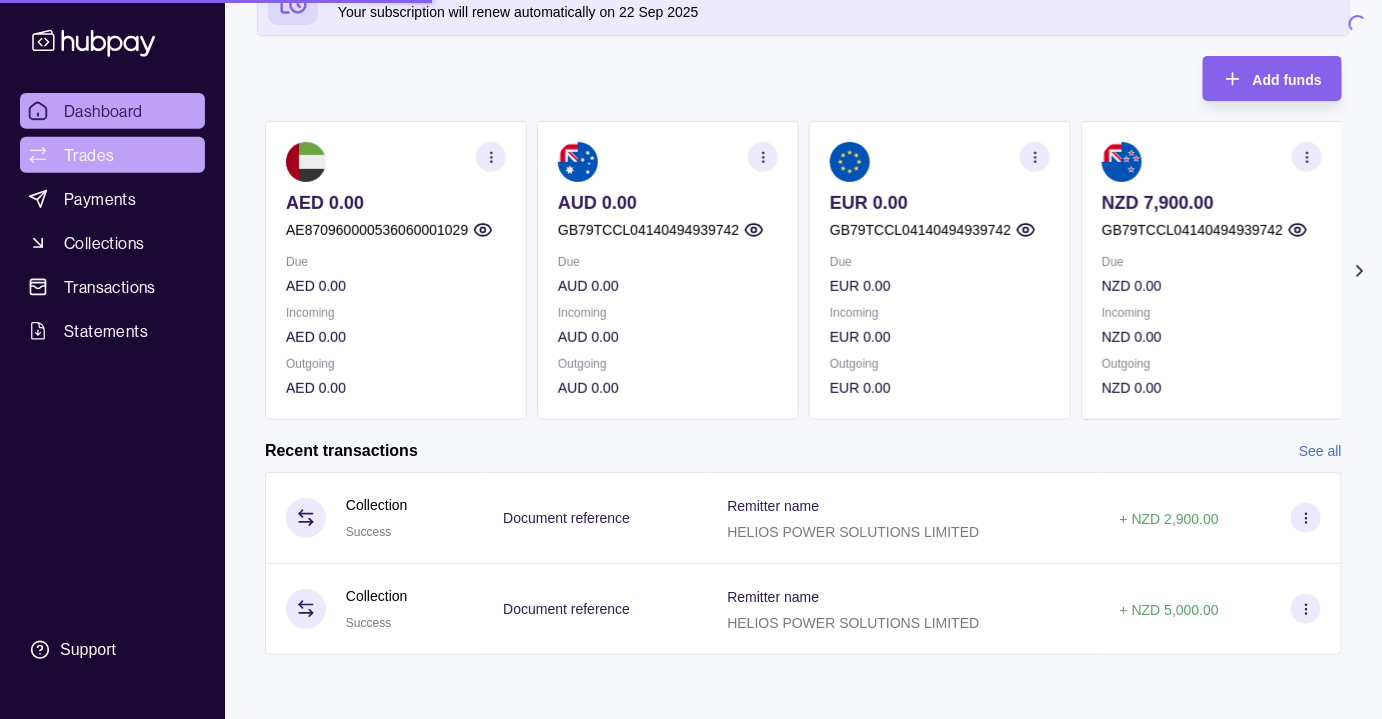 scroll, scrollTop: 0, scrollLeft: 0, axis: both 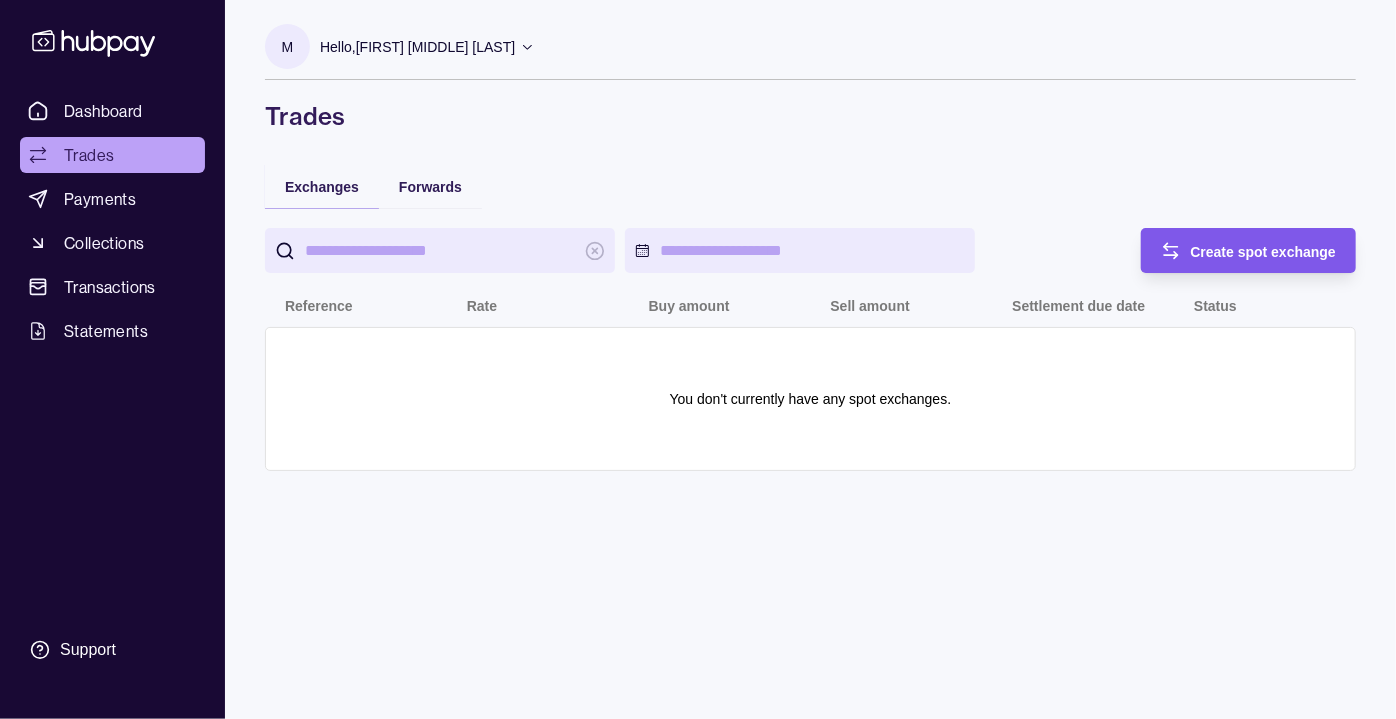 click on "Create spot exchange" at bounding box center [1264, 252] 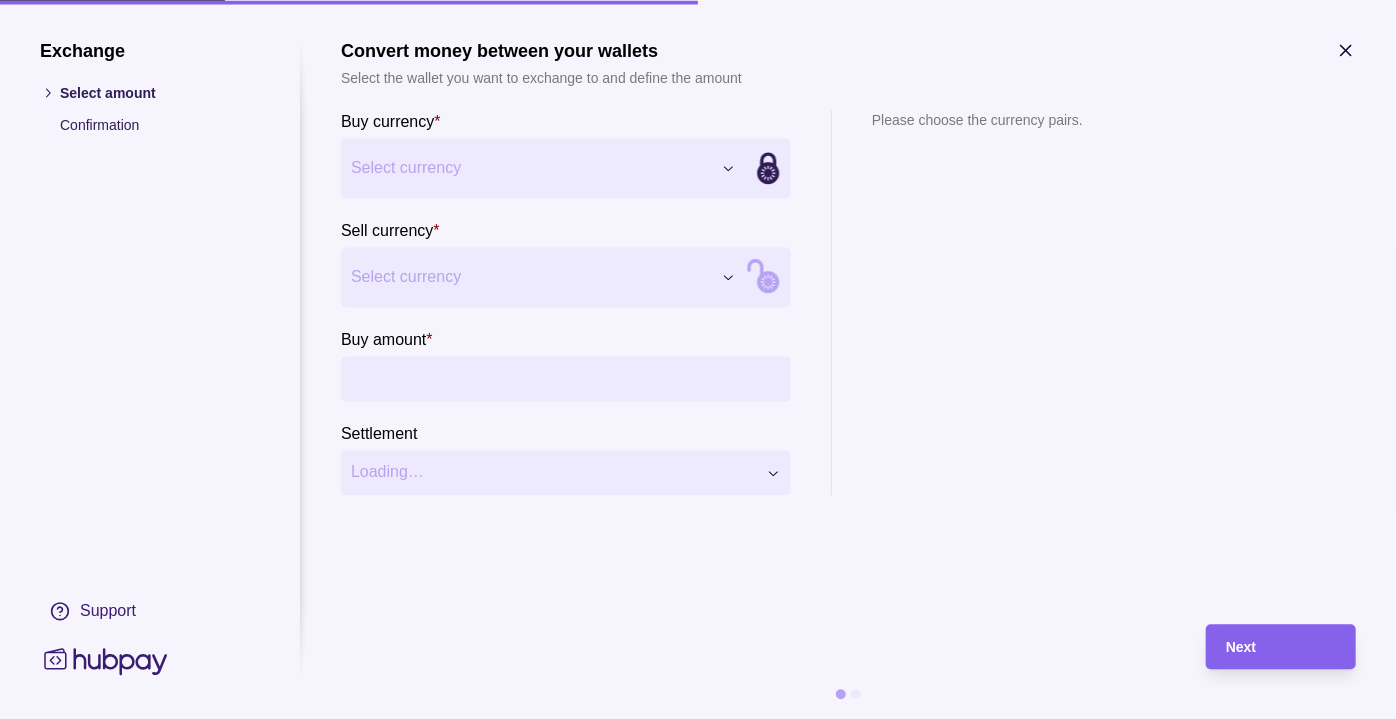 click on "Dashboard Trades Payments Collections Transactions Statements Support M Hello, [FIRST] [MIDDLE] [LAST] ENDURING POWER LIMITED Account Terms and conditions Privacy policy Sign out Trades Exchanges Forwards Create spot exchange Reference Rate Buy amount Sell amount Settlement due date Status You don't currently have any spot exchanges. Trades | Hubpay Exchange Select amount Confirmation Support Convert money between your wallets Select the wallet you want to exchange to and define the amount Buy currency * Select currency *** *** *** *** *** Sell currency * Select currency *** *** *** *** *** Buy amount * Settlement Loading… Please choose the currency pairs. Next" at bounding box center [698, 359] 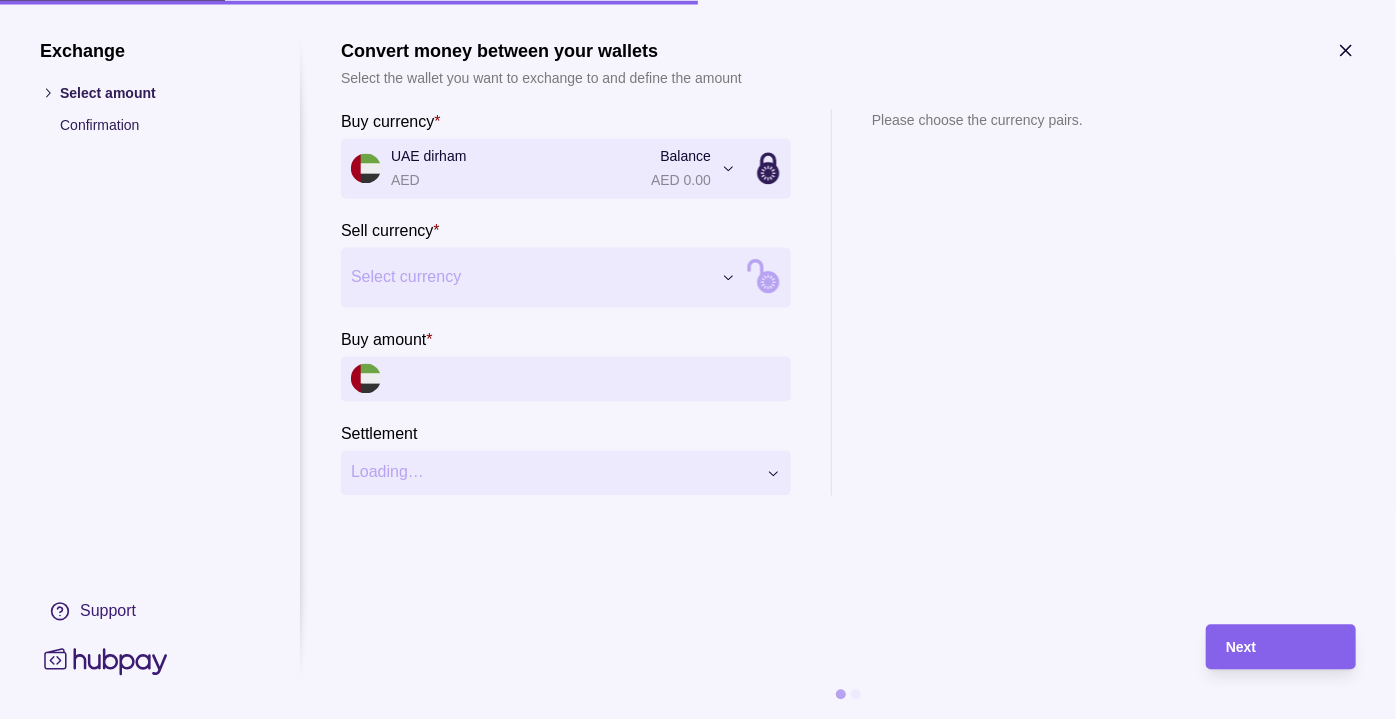 click on "Dashboard Trades Payments Collections Transactions Statements Support M Hello, [FIRST] [MIDDLE] [LAST] ENDURING POWER LIMITED Account Terms and conditions Privacy policy Sign out Trades Exchanges Forwards Create spot exchange Reference Rate Buy amount Sell amount Settlement due date Status You don't currently have any spot exchanges. Trades | Hubpay Exchange Select amount Confirmation Support Convert money between your wallets Select the wallet you want to exchange to and define the amount Buy currency * Select currency *** *** *** *** *** Sell currency * Select currency *** *** *** *** *** Buy amount * Settlement Loading… Please choose the currency pairs. Next" at bounding box center (698, 359) 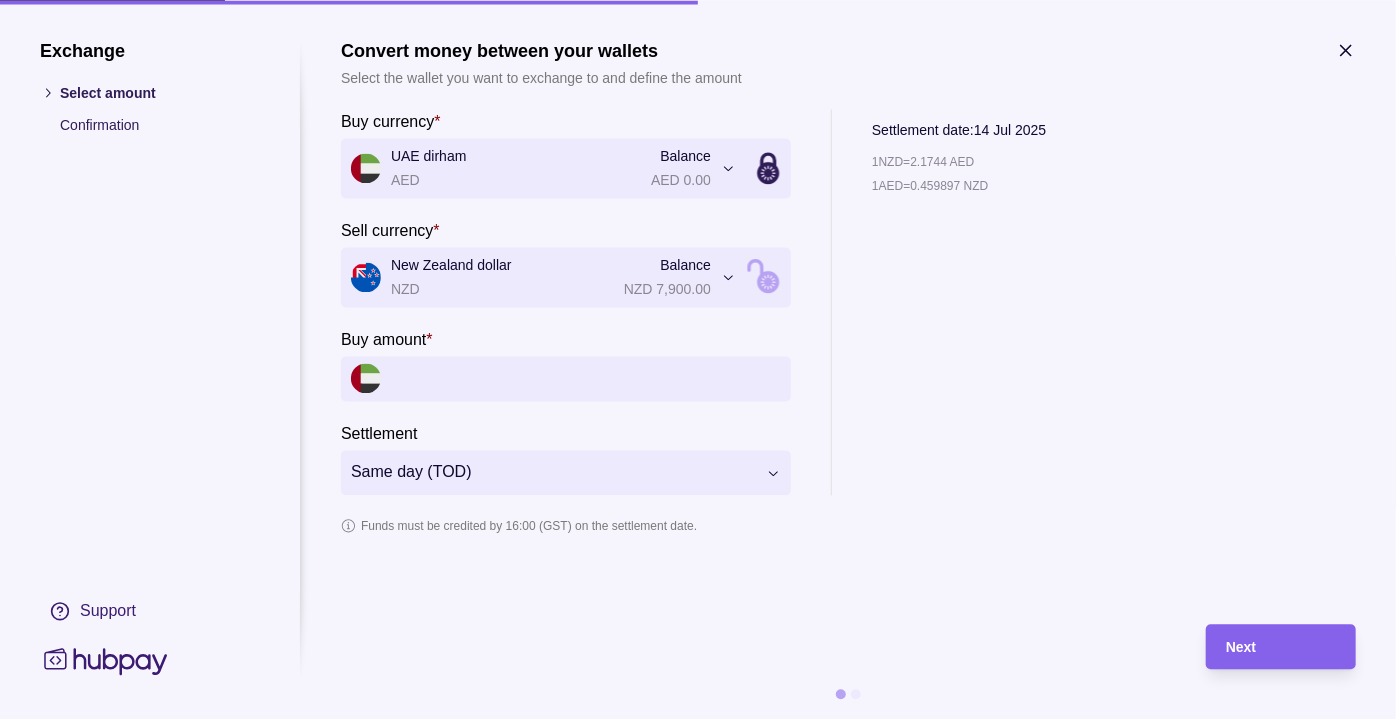 click on "Buy amount  *" at bounding box center [586, 378] 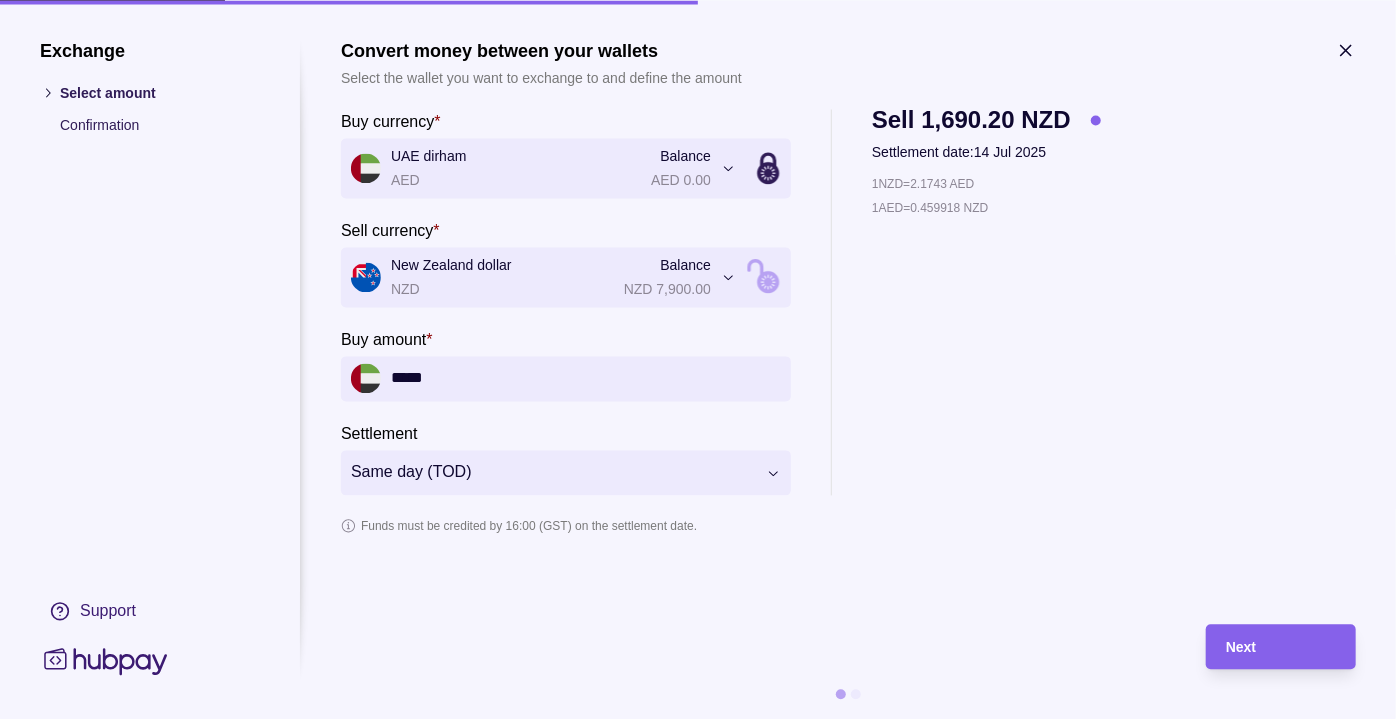 click on "**********" at bounding box center (698, 359) 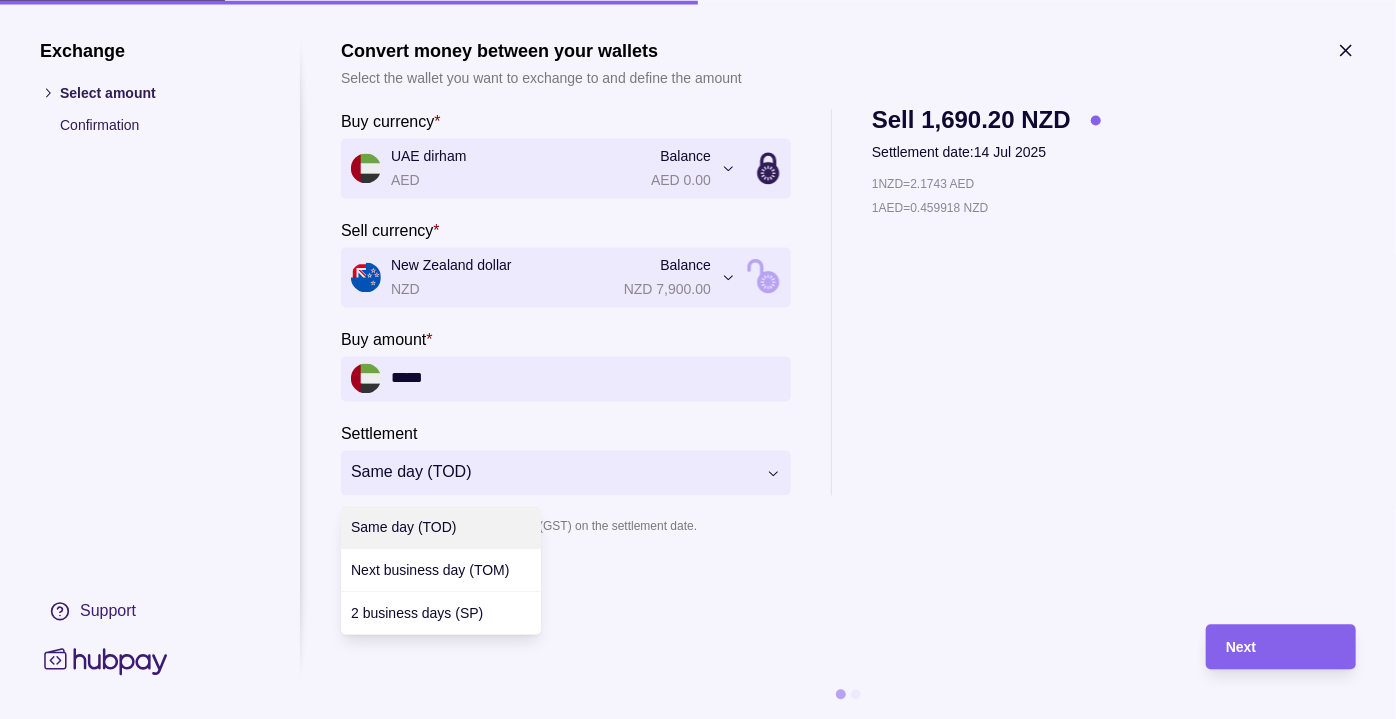 click on "**********" at bounding box center [698, 359] 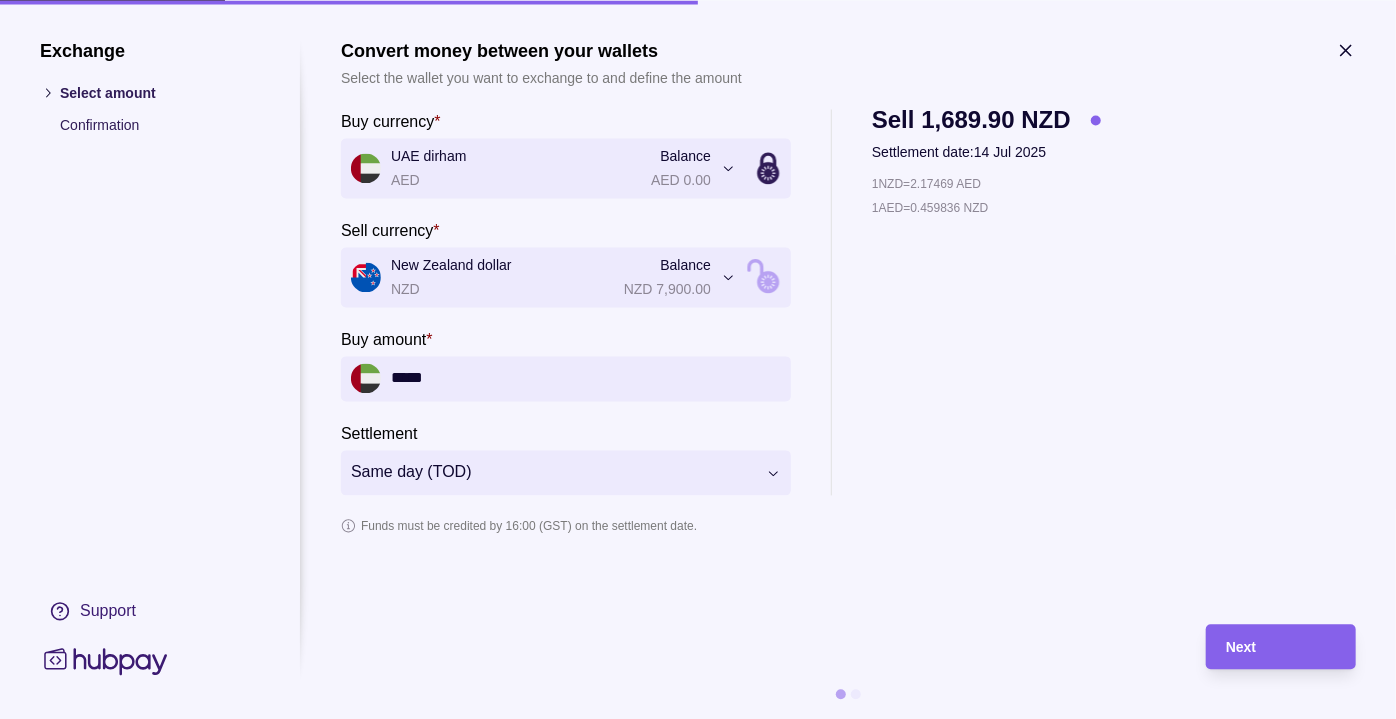 drag, startPoint x: 460, startPoint y: 369, endPoint x: 336, endPoint y: 359, distance: 124.40257 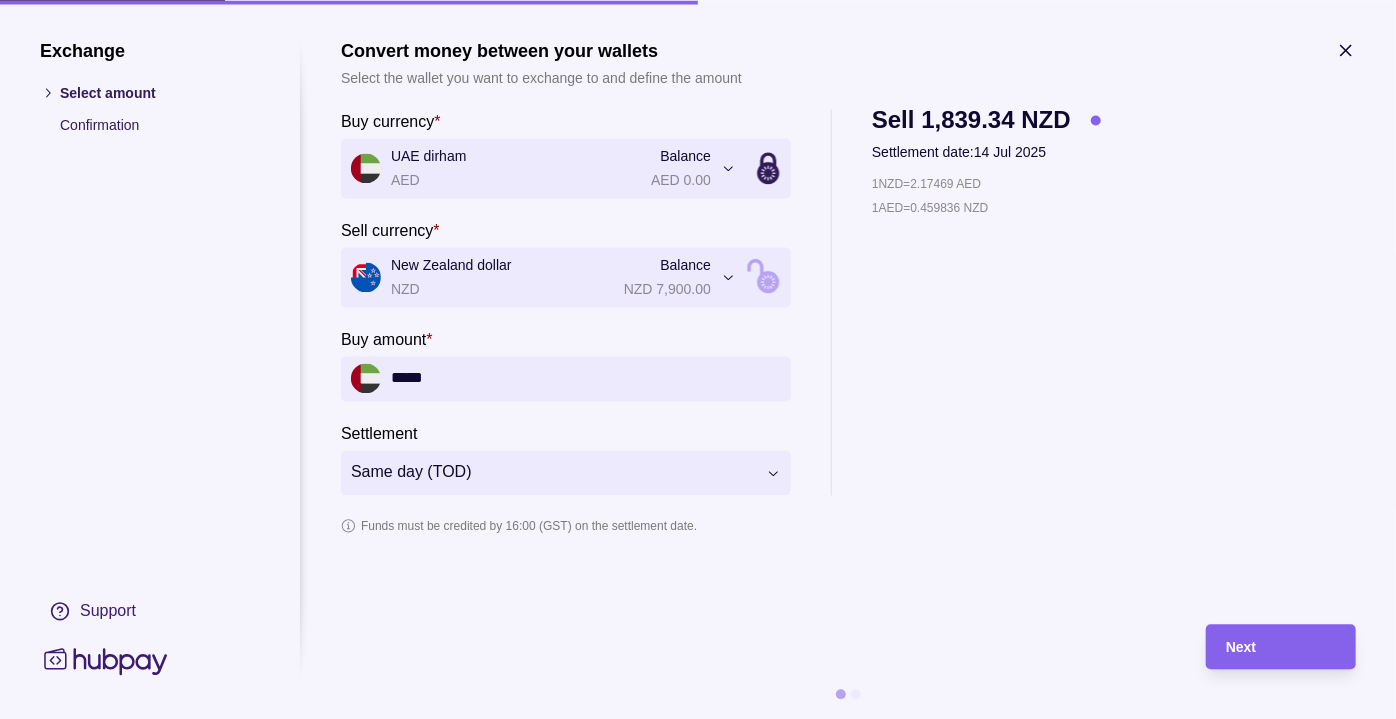 type on "*****" 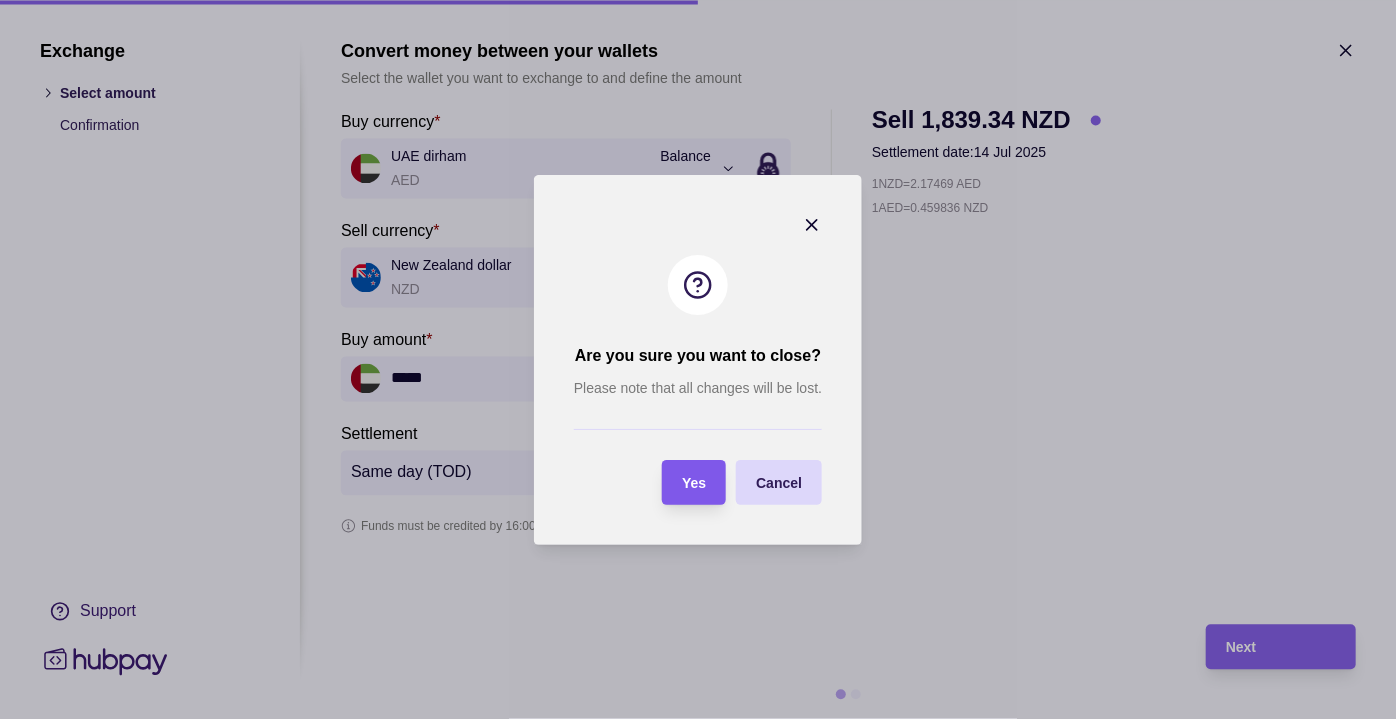 click on "Yes" at bounding box center (694, 482) 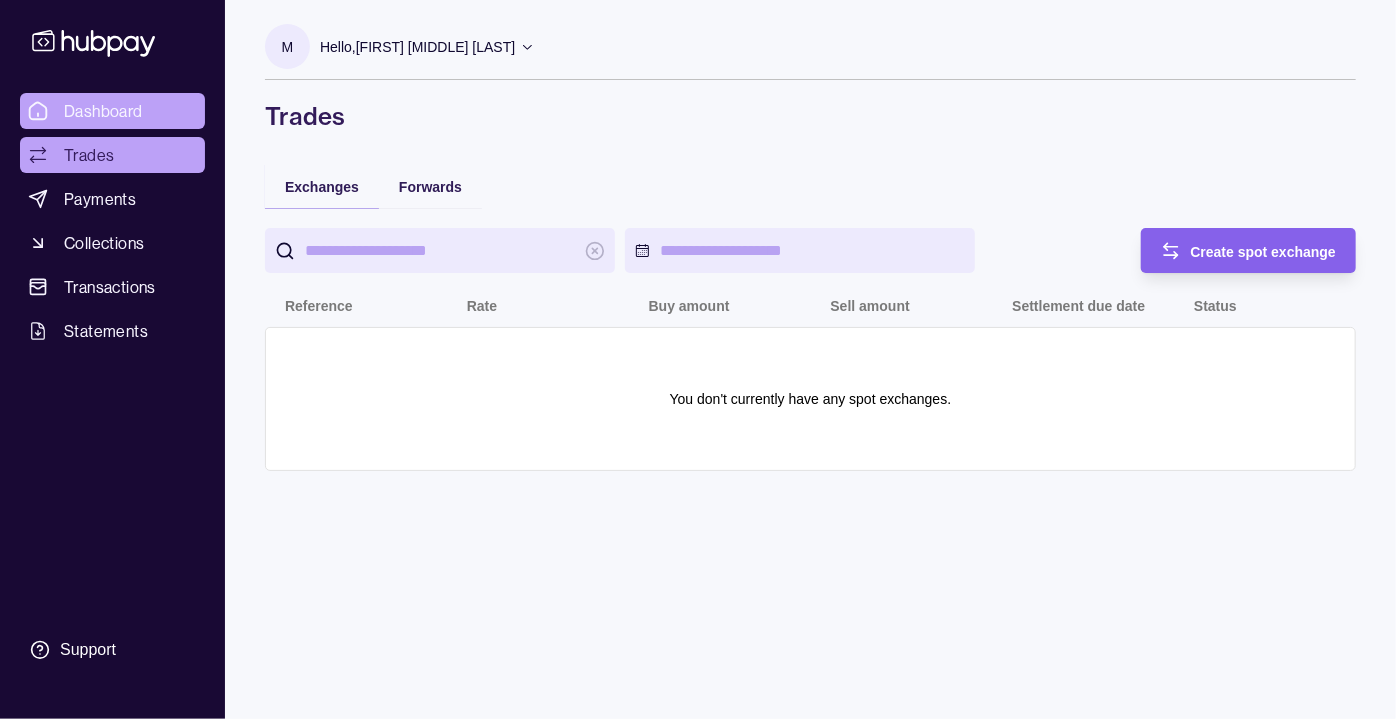 click on "Dashboard" at bounding box center (103, 111) 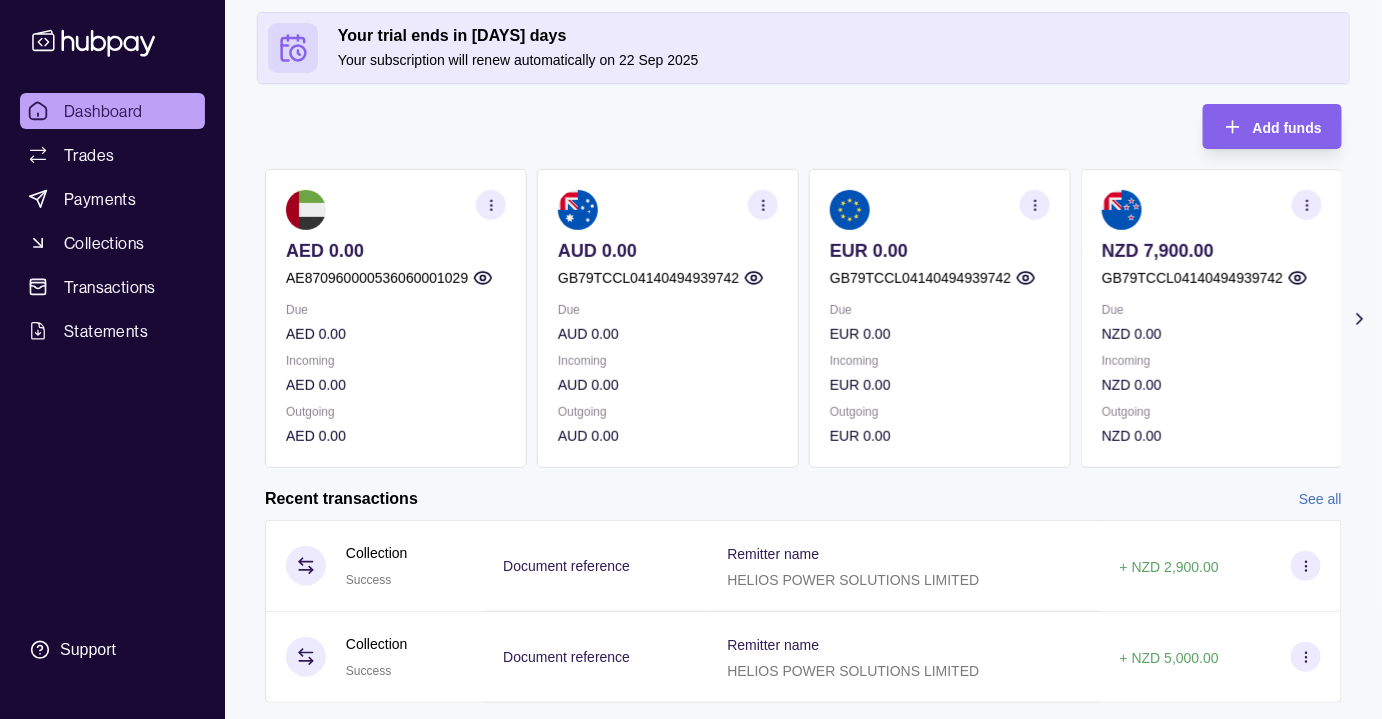 scroll, scrollTop: 181, scrollLeft: 0, axis: vertical 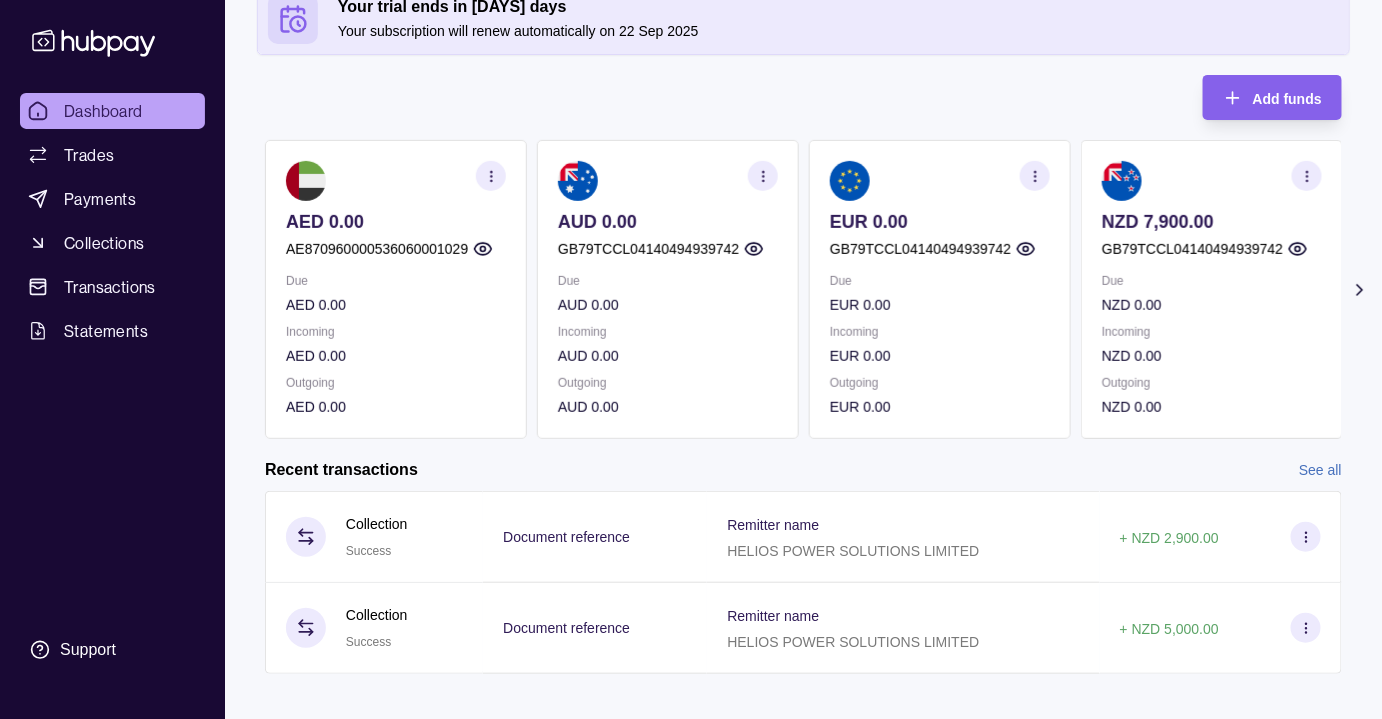 click on "NZD 7,900.00" at bounding box center (1212, 222) 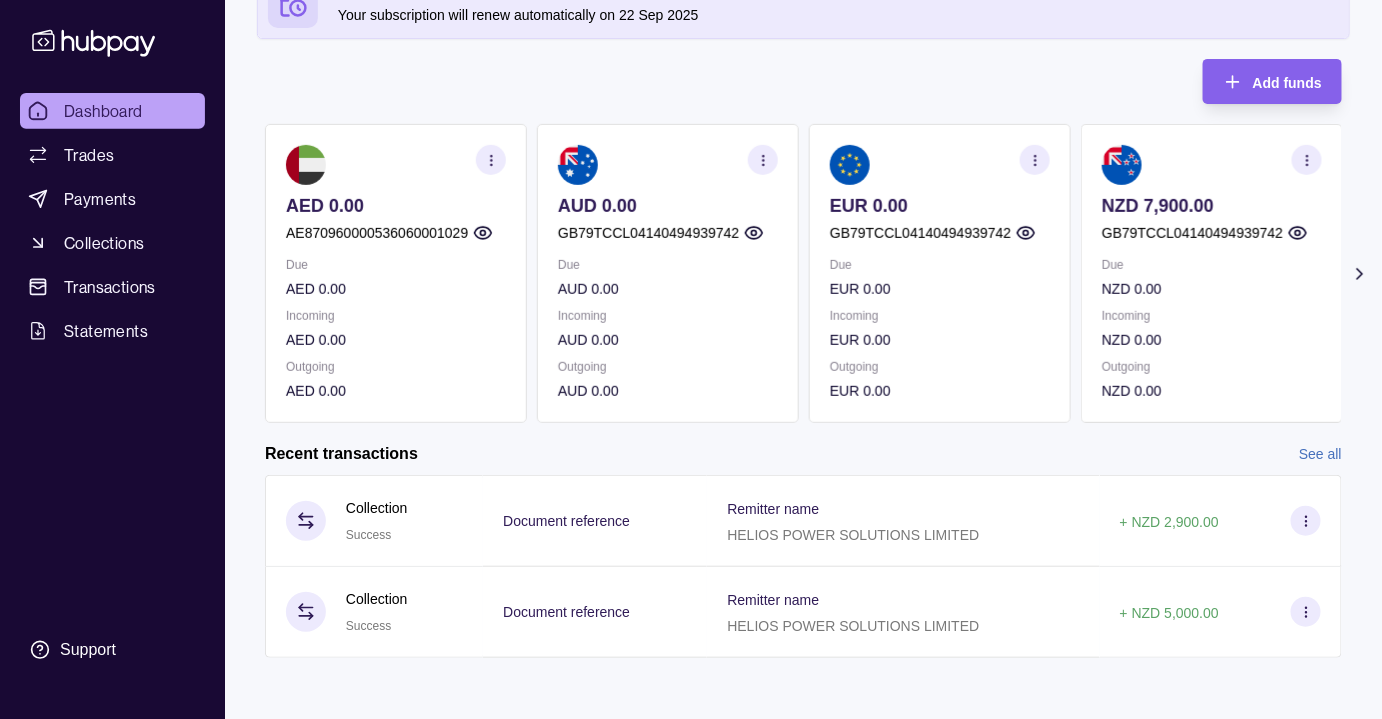 scroll, scrollTop: 202, scrollLeft: 0, axis: vertical 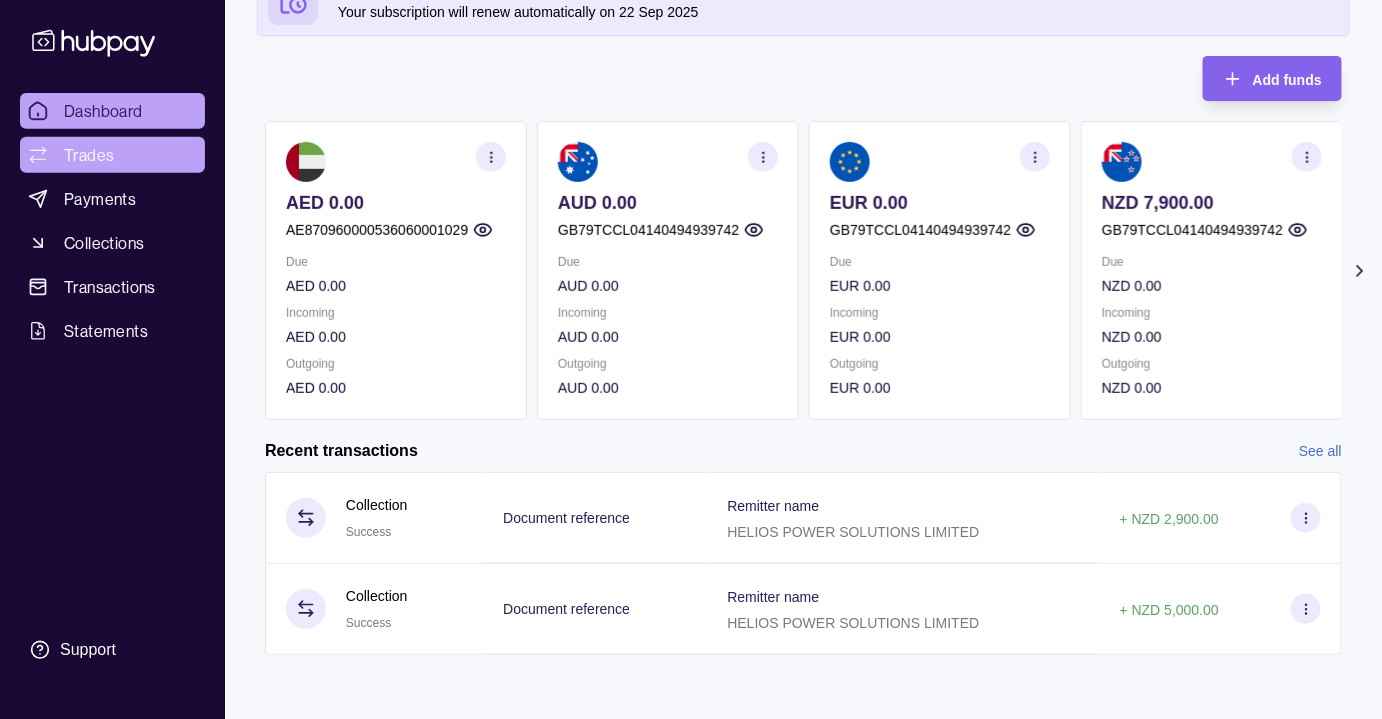 click on "Trades" at bounding box center (89, 155) 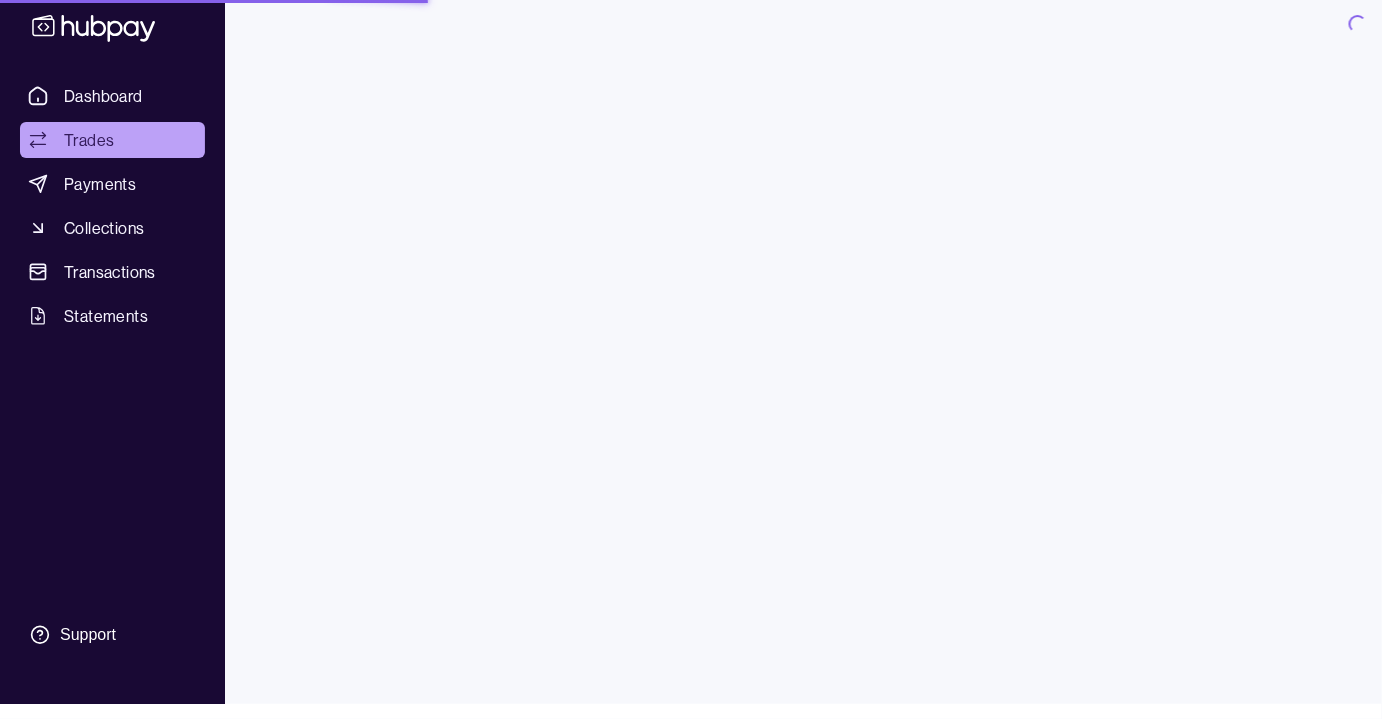 scroll, scrollTop: 0, scrollLeft: 0, axis: both 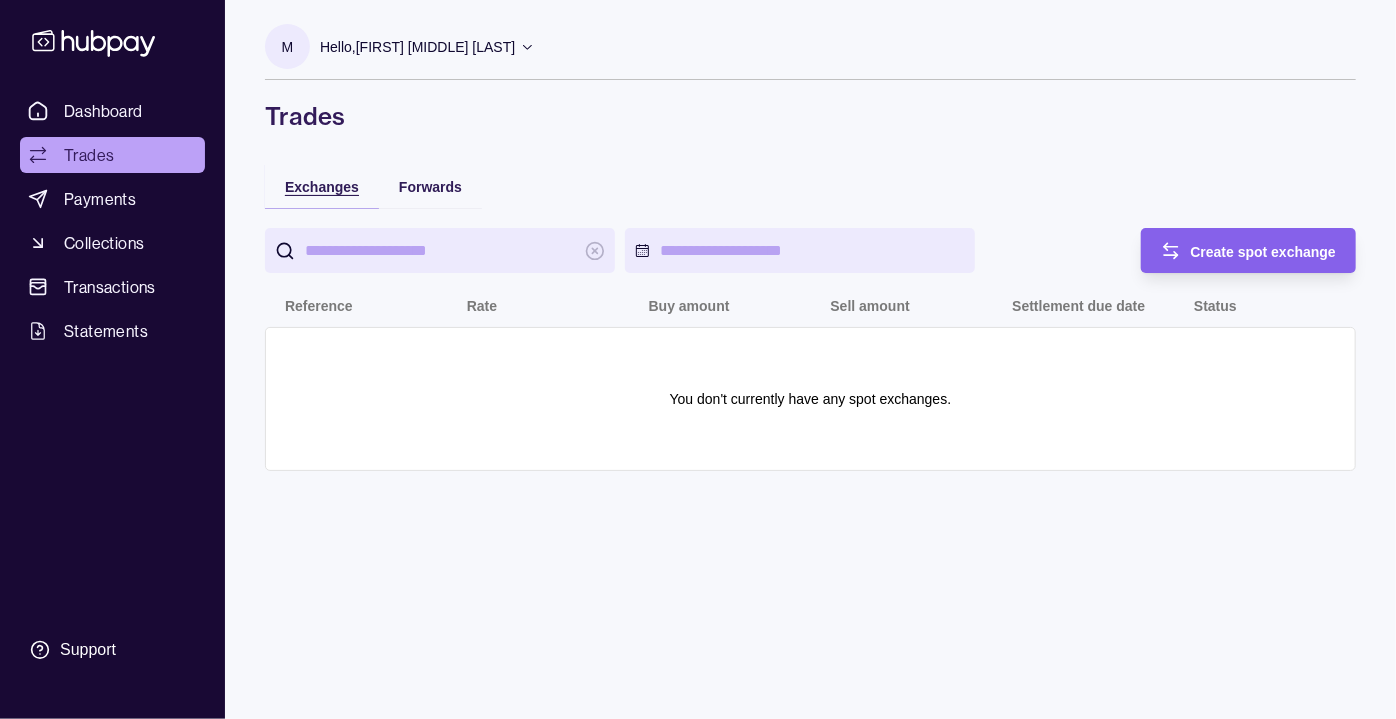click on "Exchanges" at bounding box center (322, 187) 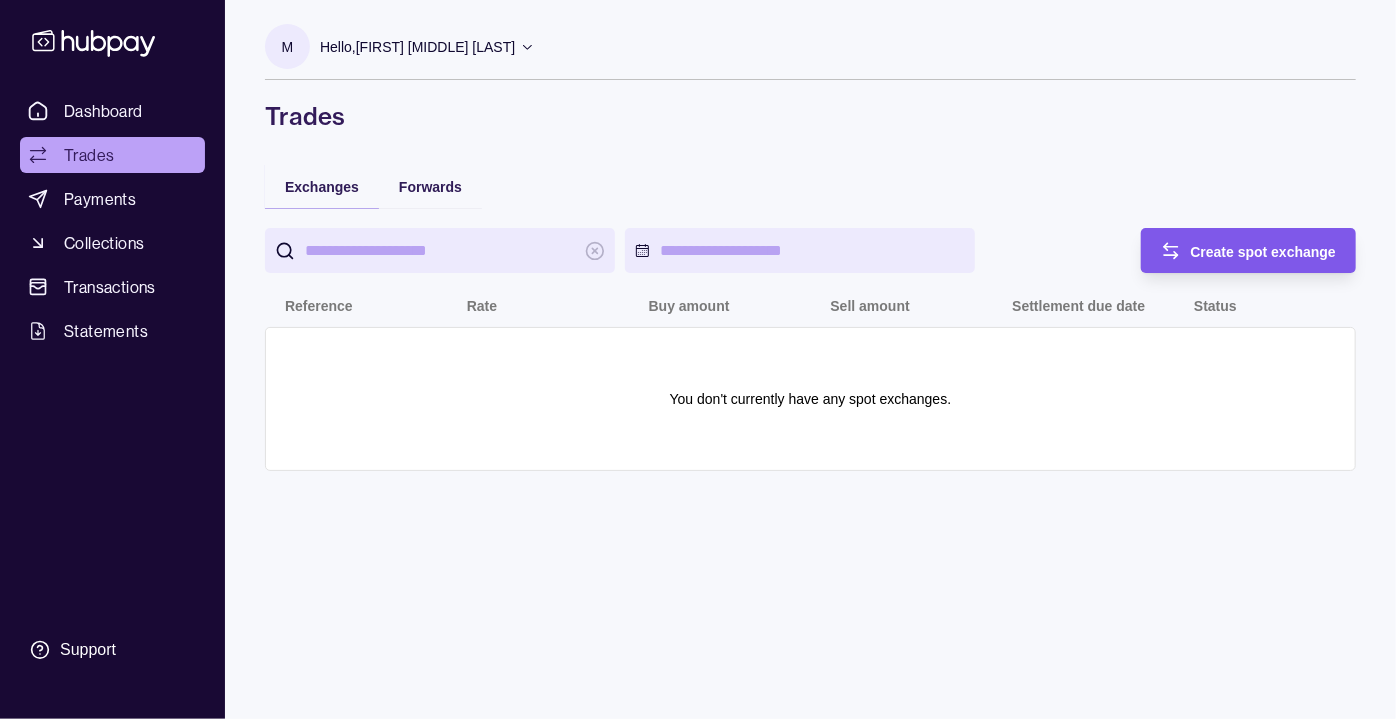 click on "Create spot exchange" at bounding box center [1264, 251] 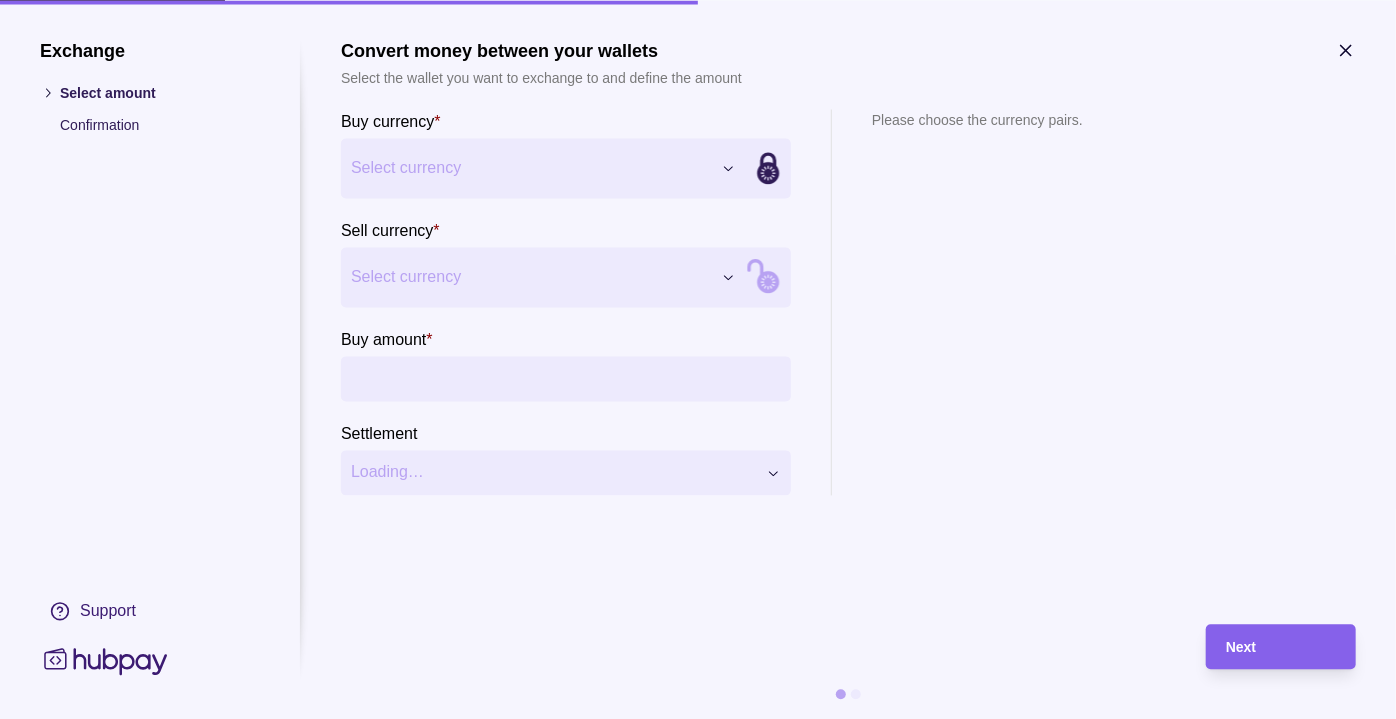click on "Dashboard Trades Payments Collections Transactions Statements Support M Hello, [FIRST] [MIDDLE] [LAST] ENDURING POWER LIMITED Account Terms and conditions Privacy policy Sign out Trades Exchanges Forwards Create spot exchange Reference Rate Buy amount Sell amount Settlement due date Status You don't currently have any spot exchanges. Trades | Hubpay Exchange Select amount Confirmation Support Convert money between your wallets Select the wallet you want to exchange to and define the amount Buy currency * Select currency *** *** *** *** *** Sell currency * Select currency *** *** *** *** *** Buy amount * Settlement Loading… Please choose the currency pairs. Next" at bounding box center [698, 359] 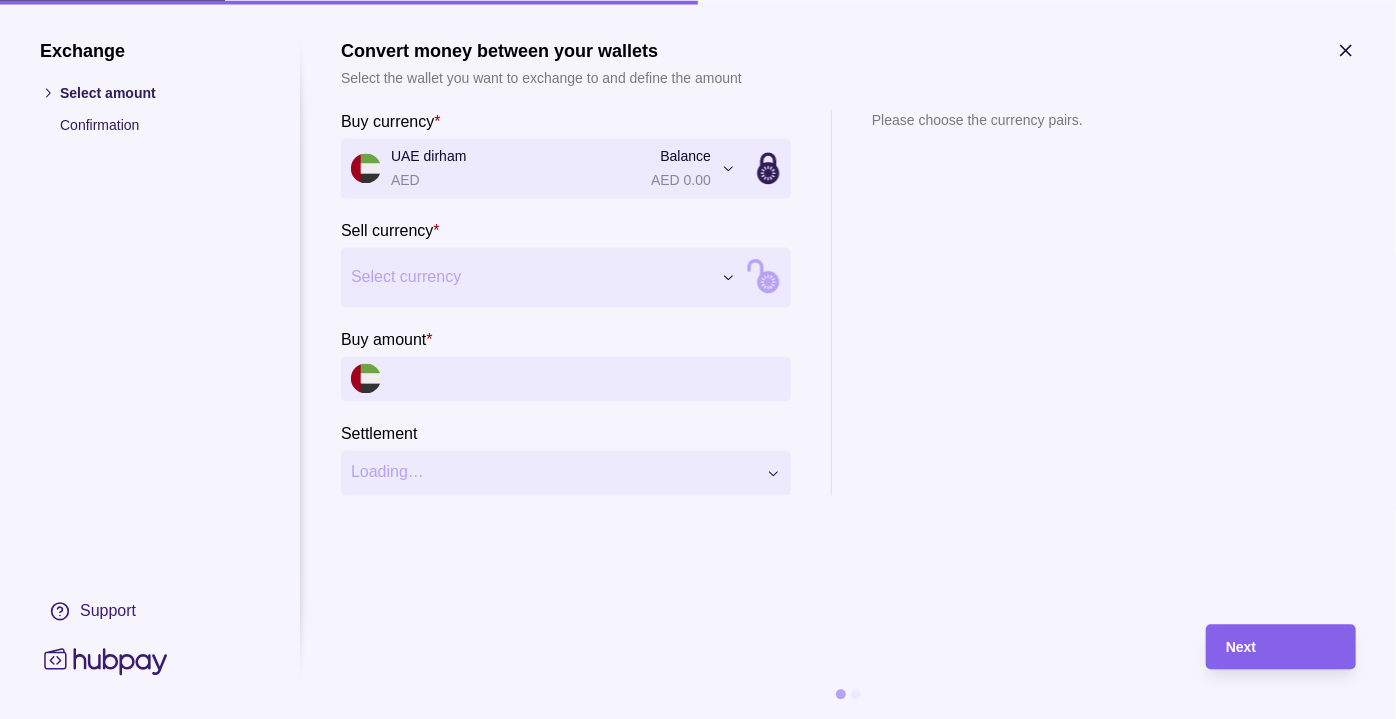 click on "Dashboard Trades Payments Collections Transactions Statements Support M Hello, [FIRST] [MIDDLE] [LAST] ENDURING POWER LIMITED Account Terms and conditions Privacy policy Sign out Trades Exchanges Forwards Create spot exchange Reference Rate Buy amount Sell amount Settlement due date Status You don't currently have any spot exchanges. Trades | Hubpay Exchange Select amount Confirmation Support Convert money between your wallets Select the wallet you want to exchange to and define the amount Buy currency * Select currency *** *** *** *** *** Sell currency * Select currency *** *** *** *** *** Buy amount * Settlement Loading… Please choose the currency pairs. Next" at bounding box center [698, 359] 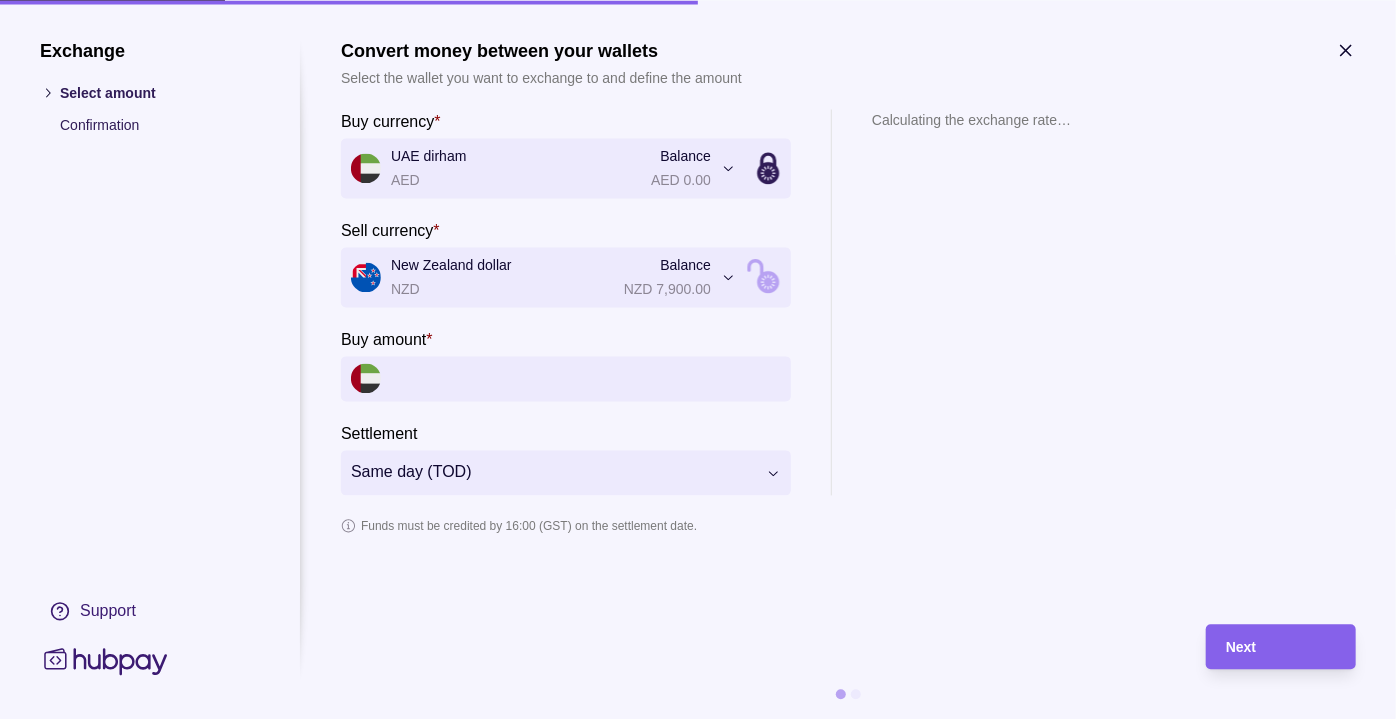 click on "Buy amount  *" at bounding box center (586, 378) 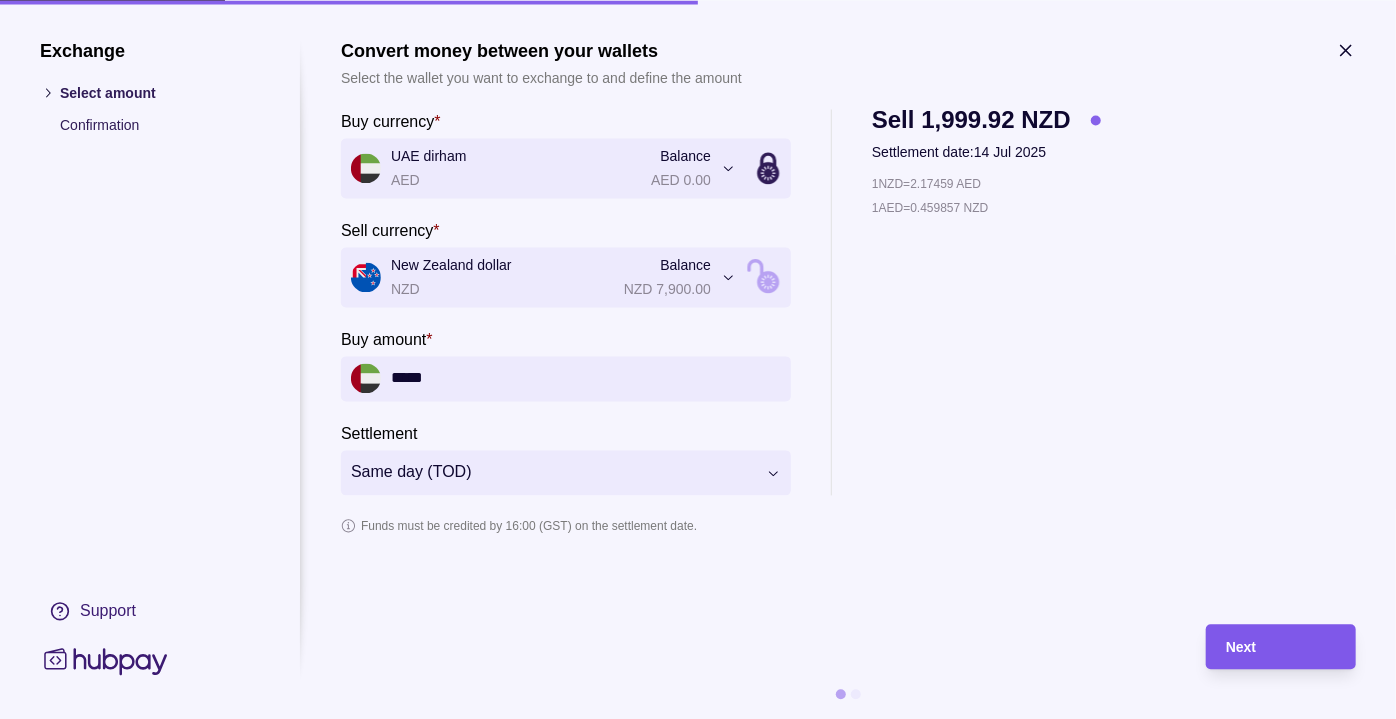 type on "*****" 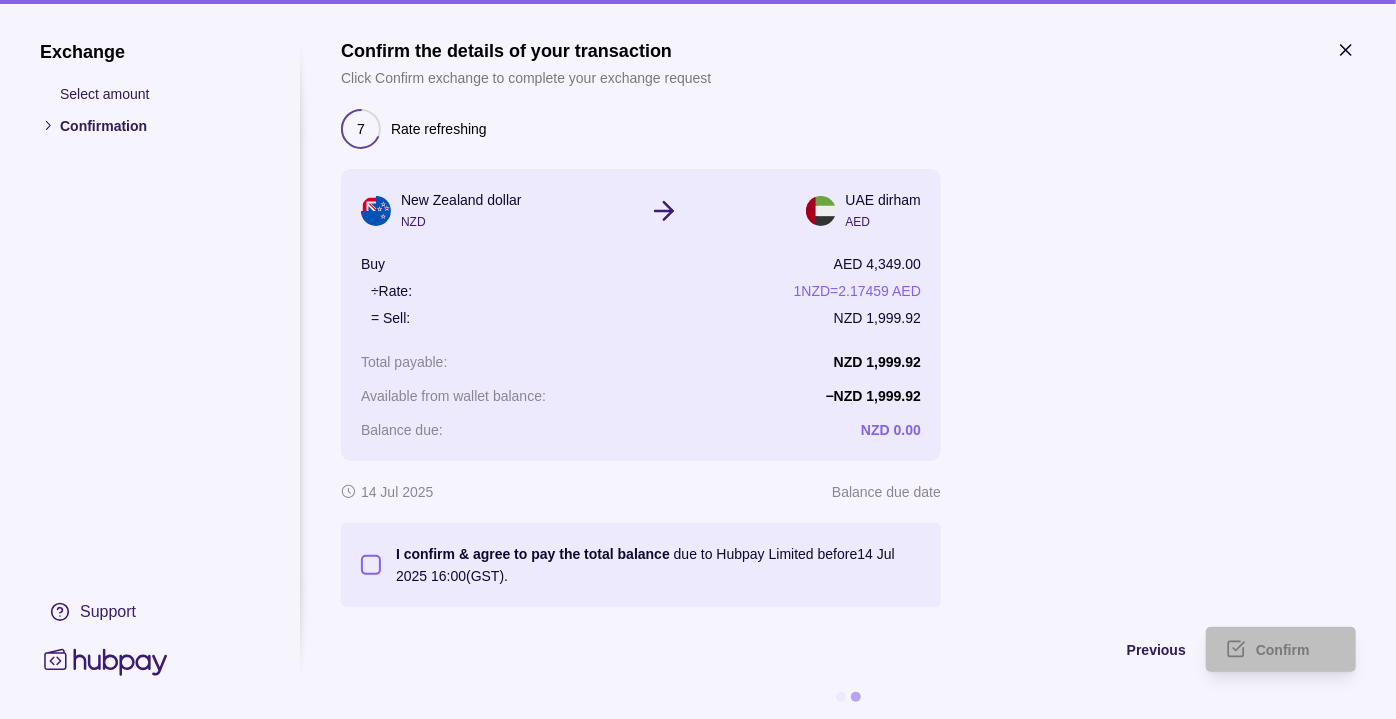 click on "I confirm & agree to pay the total balance due to Hubpay Limited before 14 Jul 2025 16:00 (GST)." at bounding box center (371, 565) 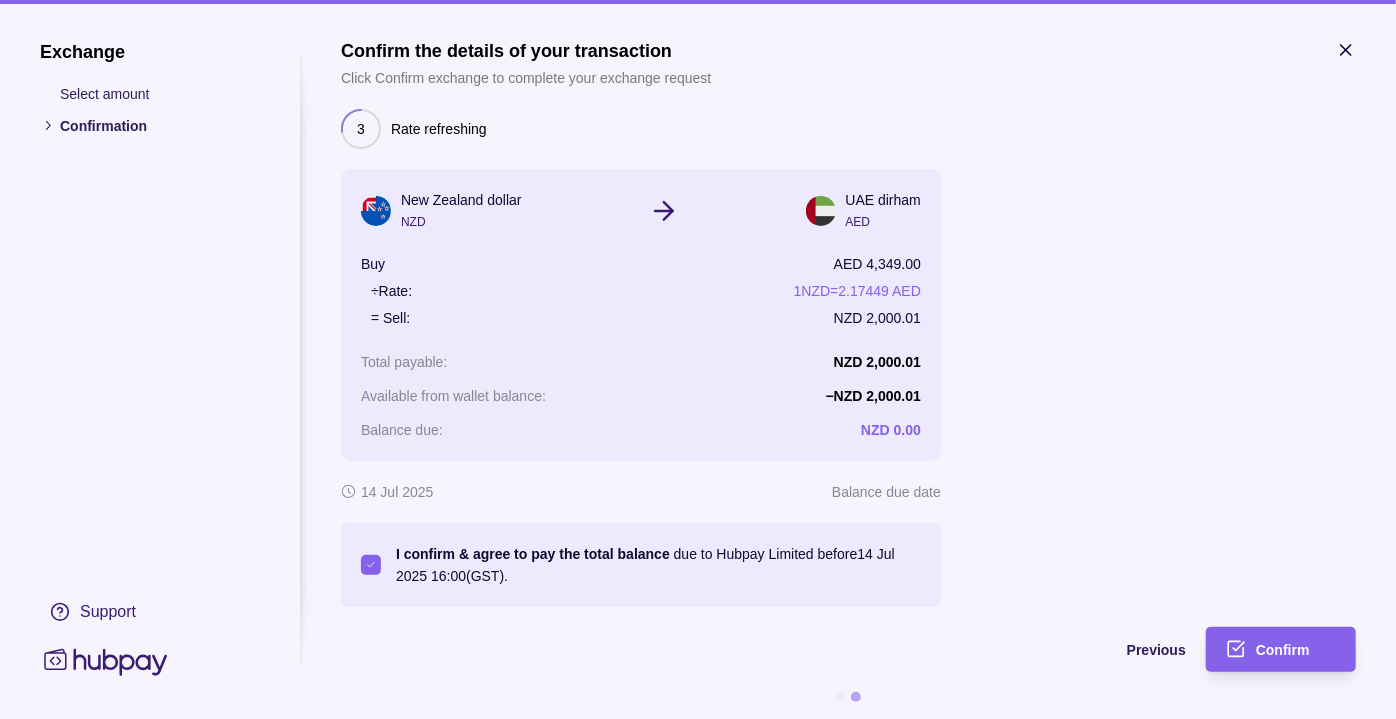 click on "I confirm & agree to pay the total balance due to Hubpay Limited before 14 Jul 2025 16:00 (GST)." at bounding box center (658, 565) 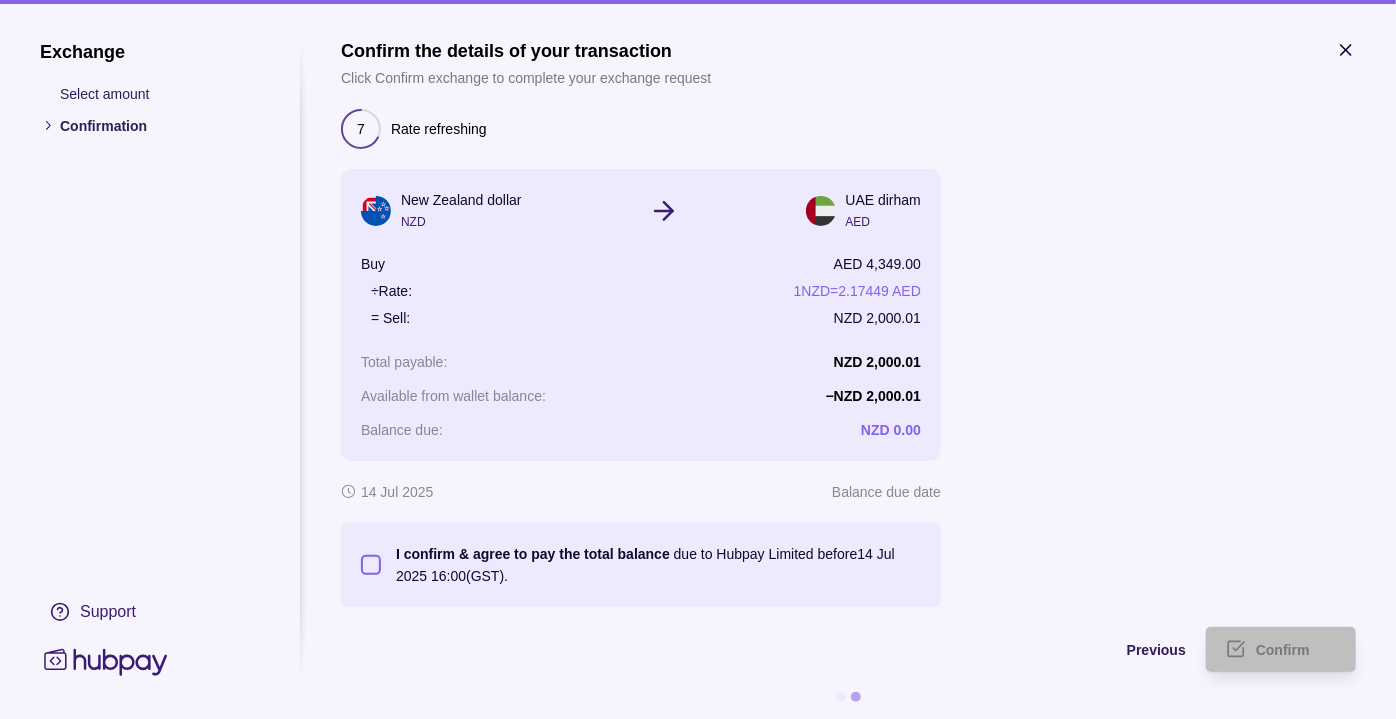 click on "I confirm & agree to pay the total balance due to Hubpay Limited before 14 Jul 2025 16:00 (GST)." at bounding box center [371, 565] 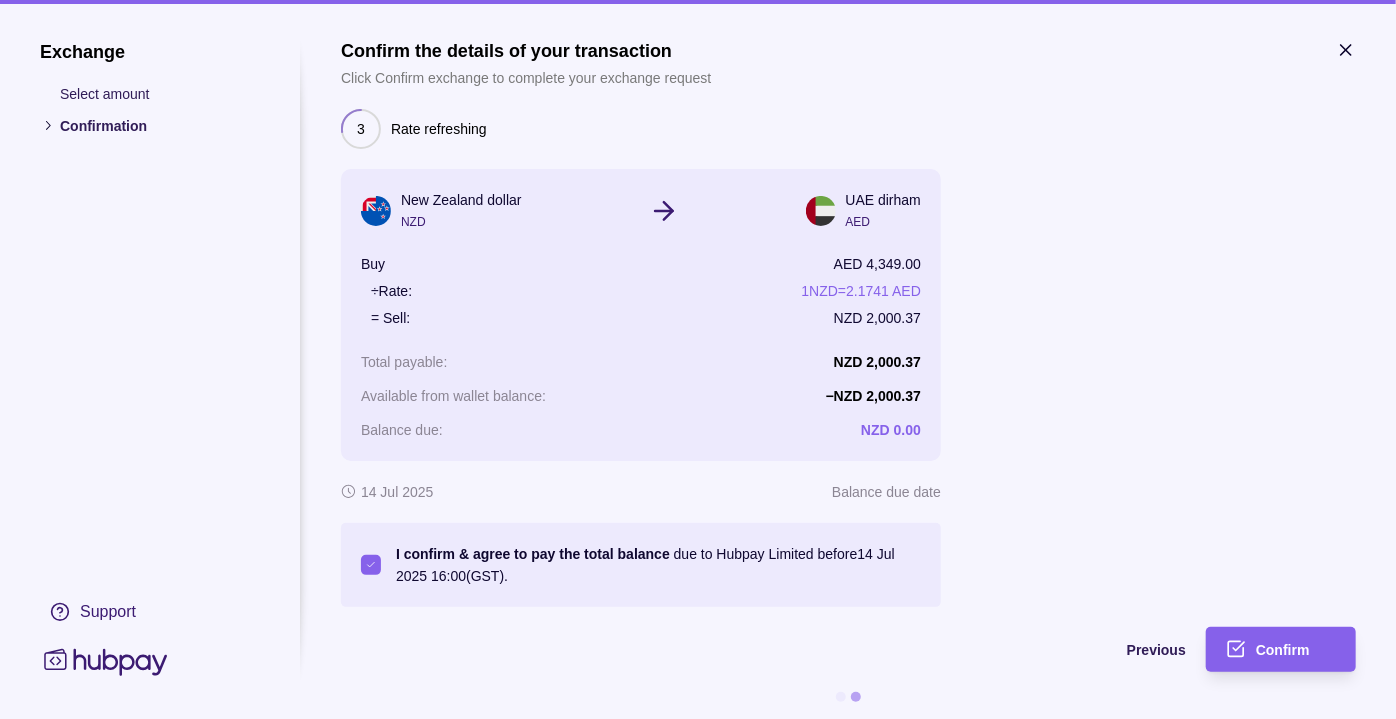 click 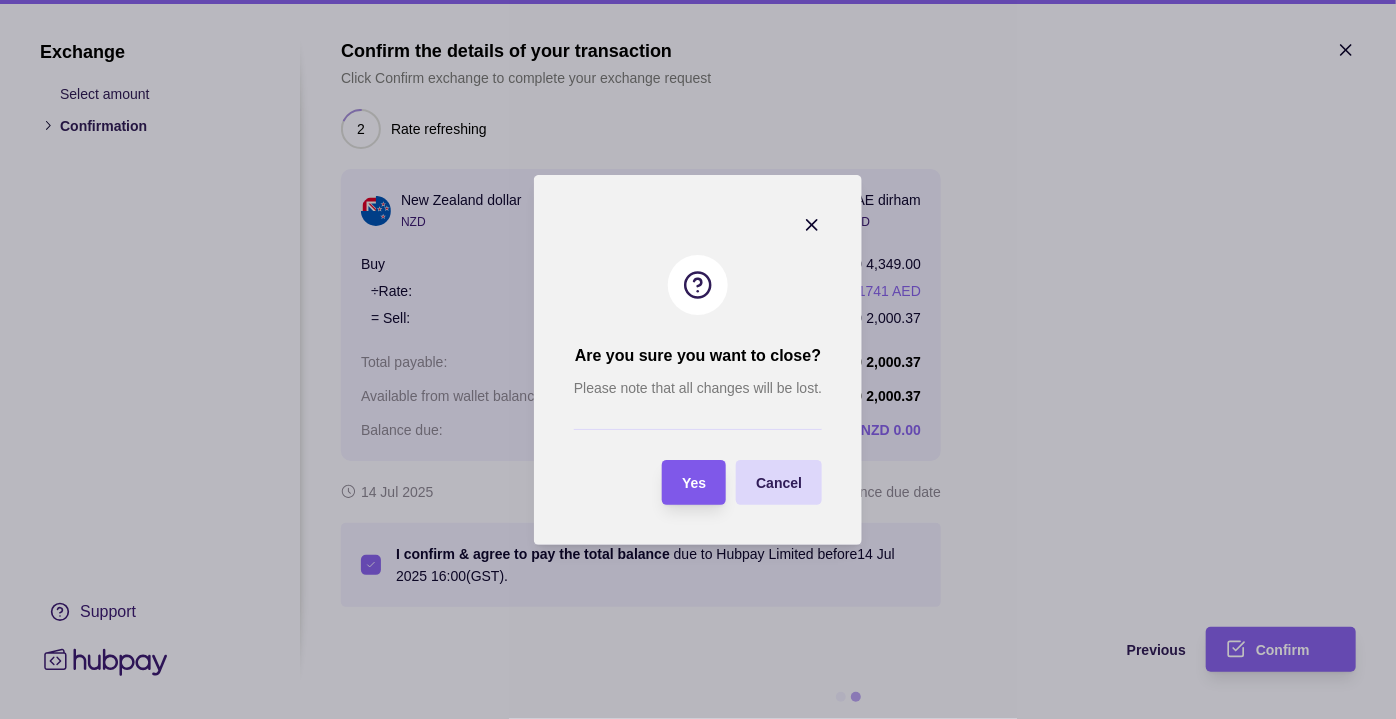 click on "Yes" at bounding box center (694, 482) 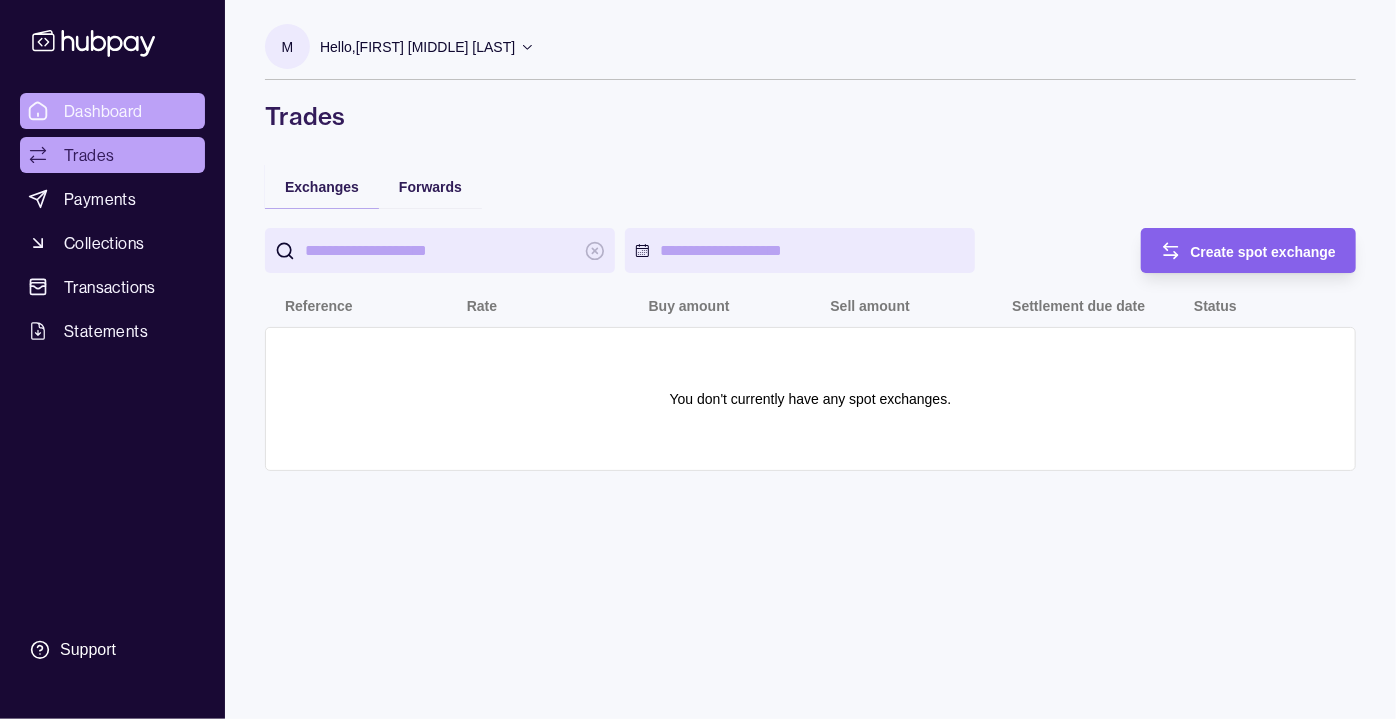 click on "Dashboard" at bounding box center [103, 111] 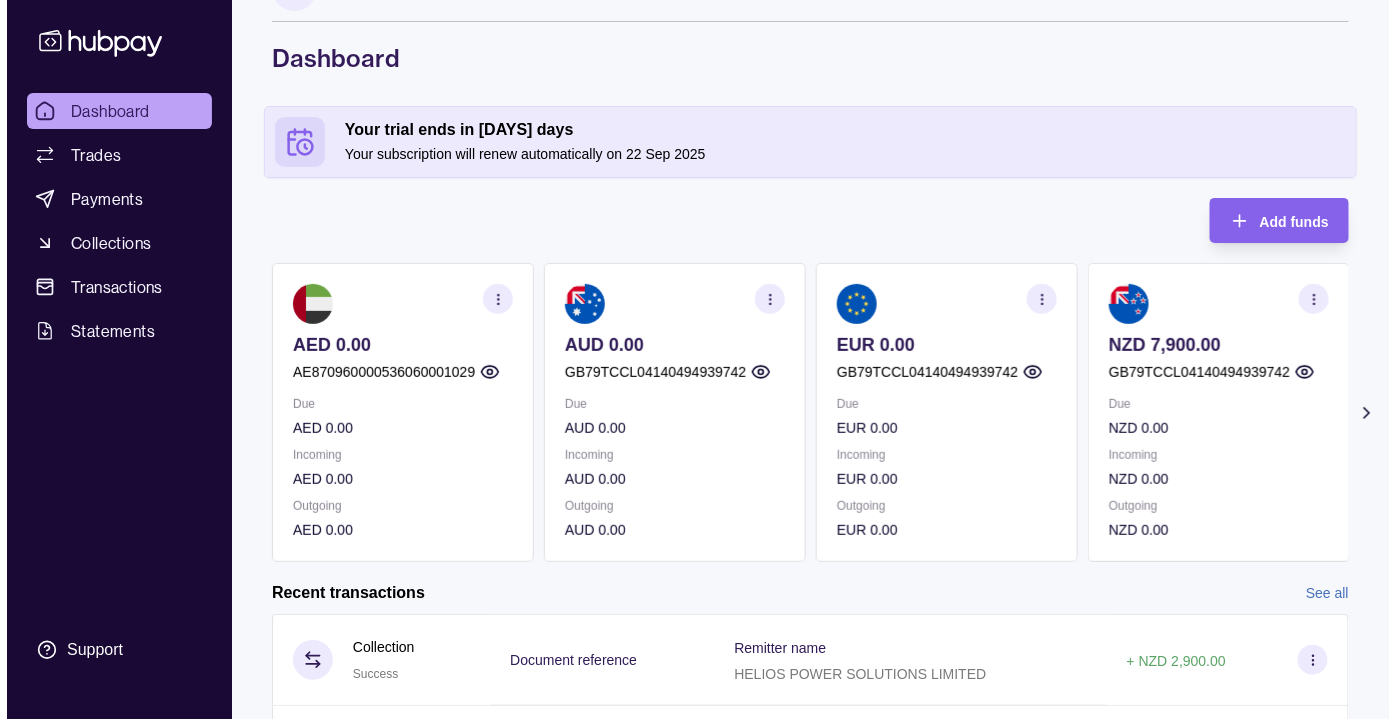 scroll, scrollTop: 0, scrollLeft: 0, axis: both 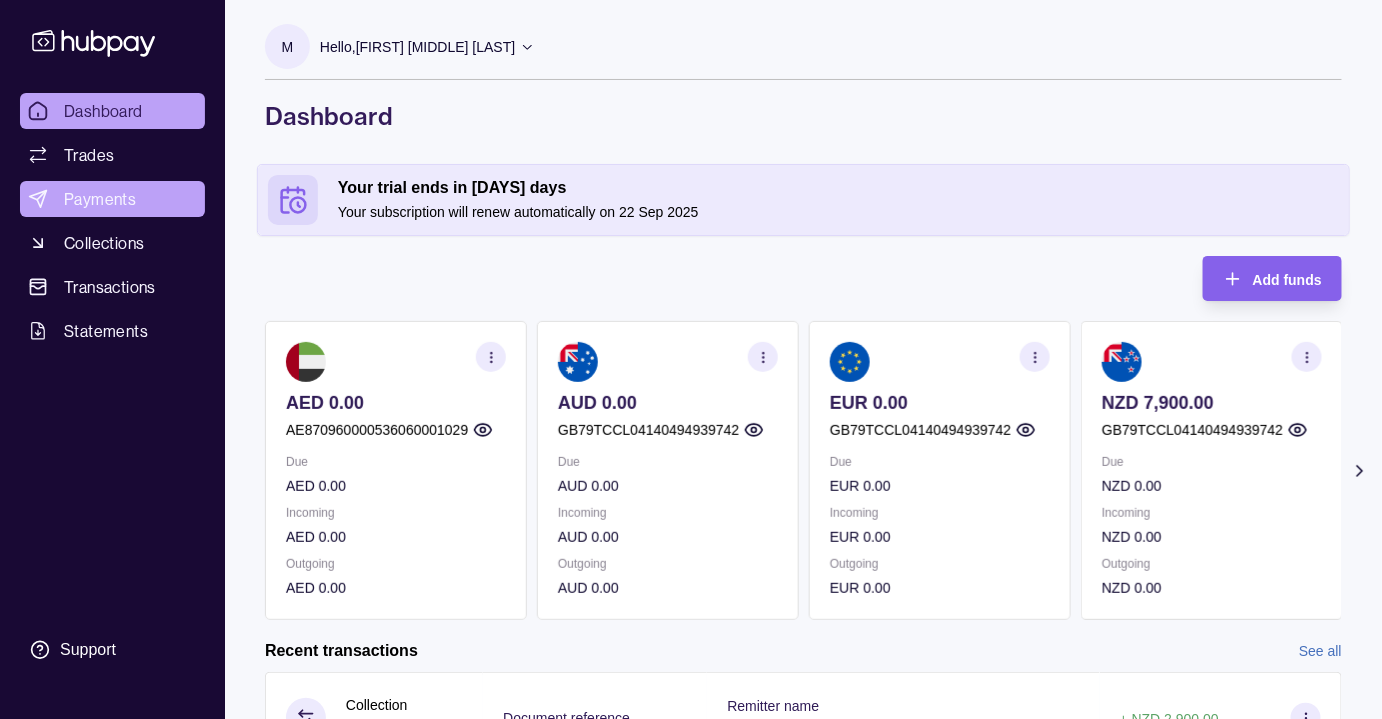 click on "Payments" at bounding box center (112, 199) 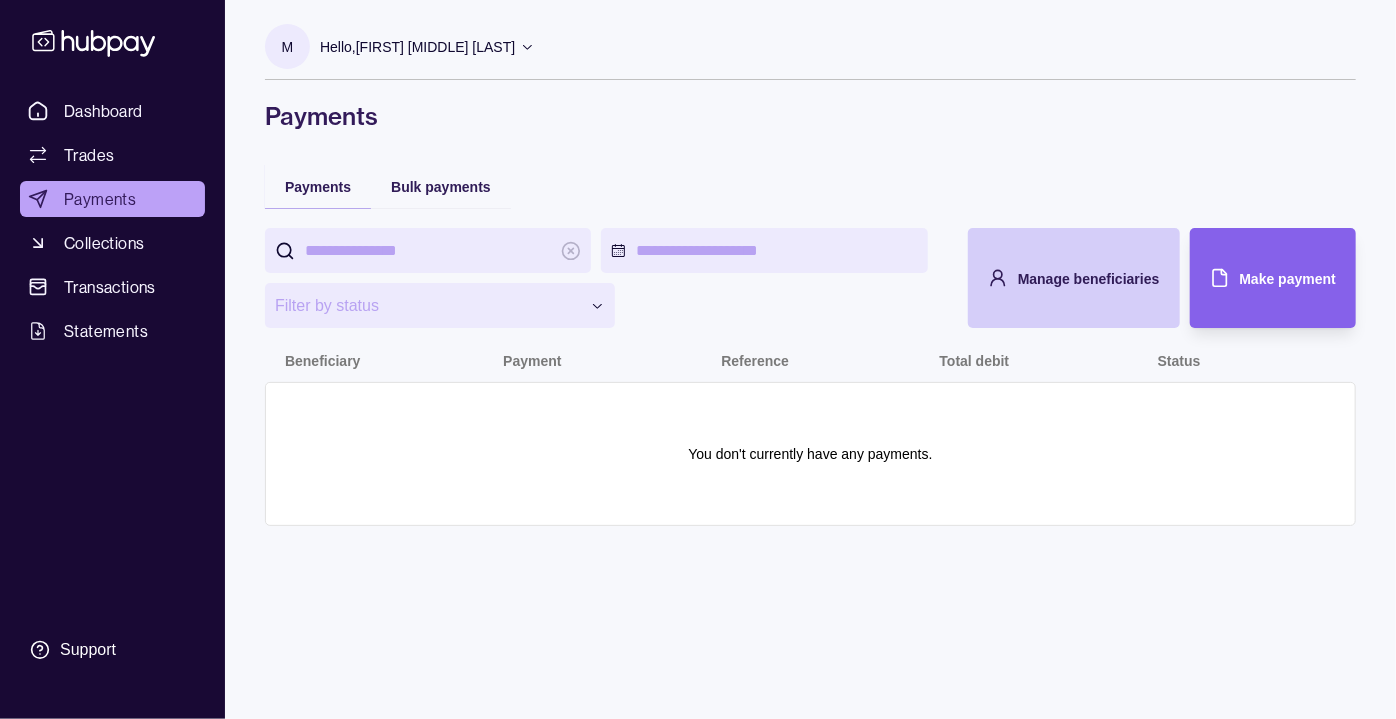 click on "Manage beneficiaries" at bounding box center [1089, 279] 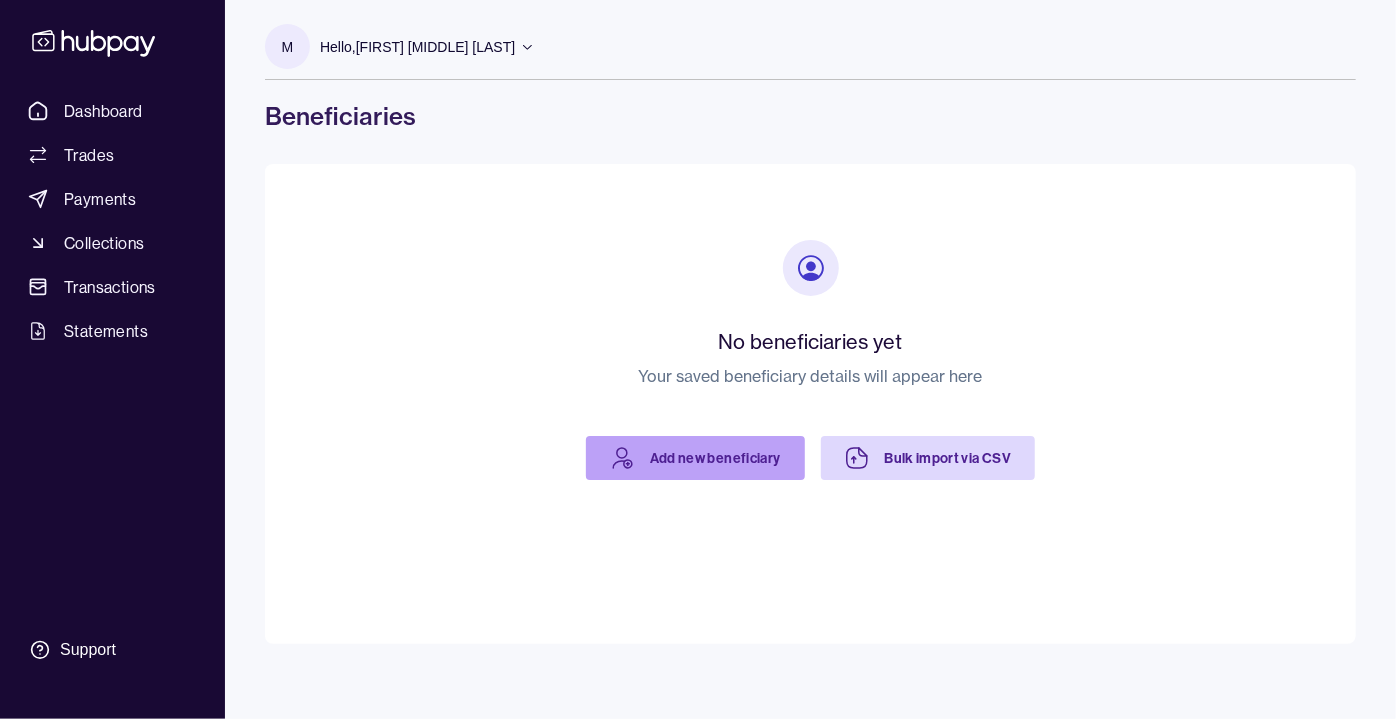 click on "Add new beneficiary" at bounding box center [695, 458] 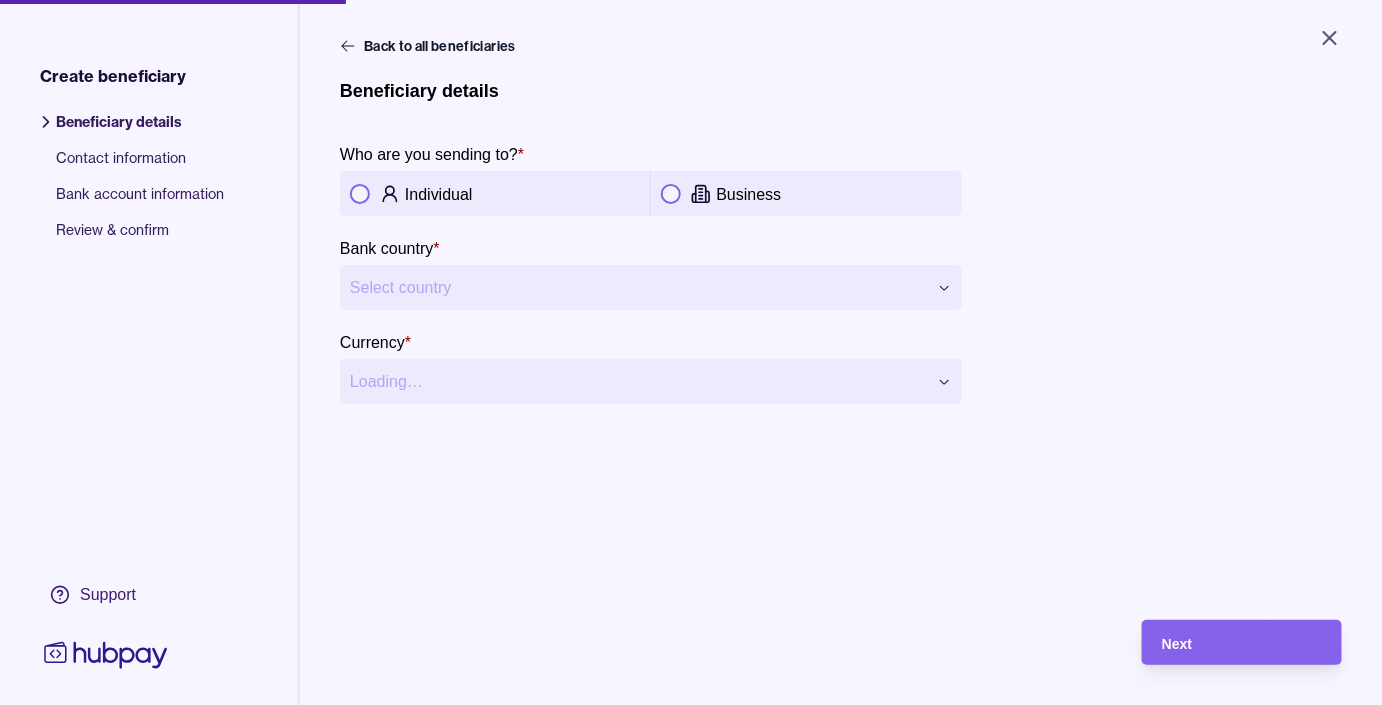click at bounding box center (671, 194) 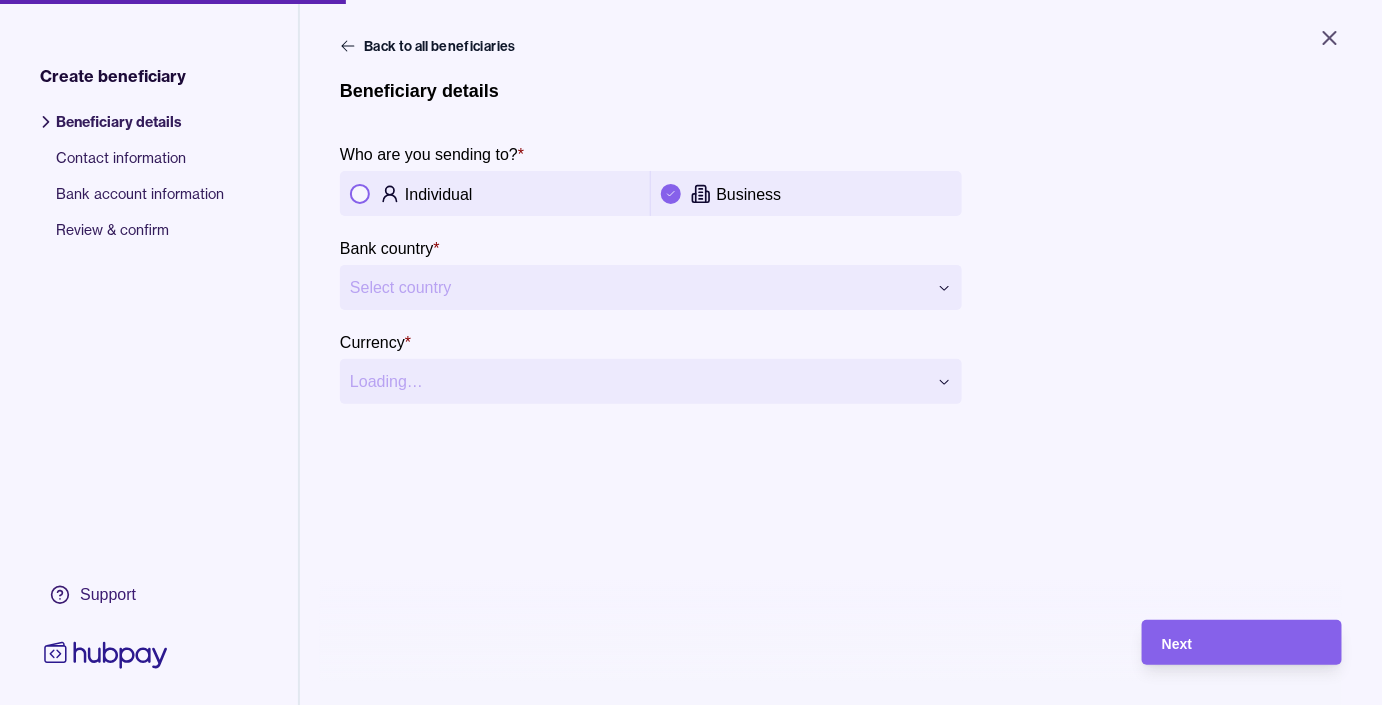 click on "**********" at bounding box center (691, 352) 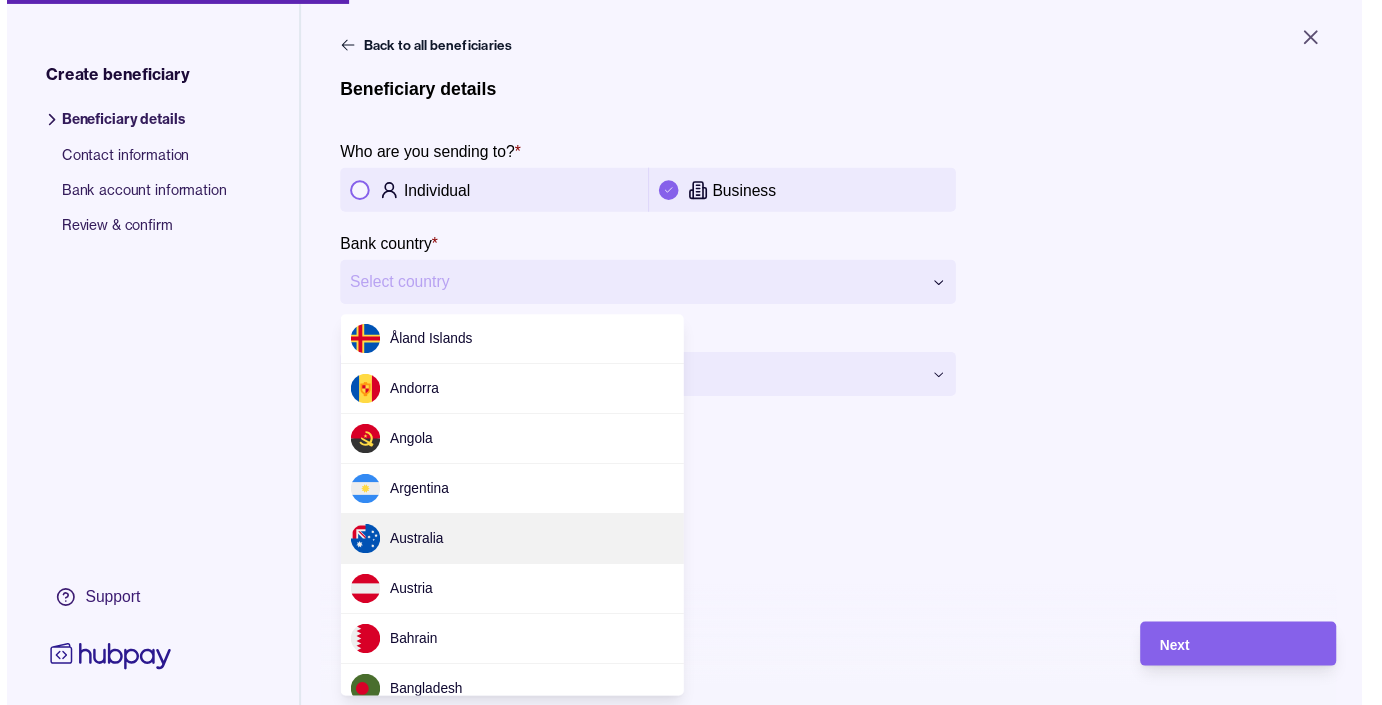 scroll, scrollTop: 5918, scrollLeft: 0, axis: vertical 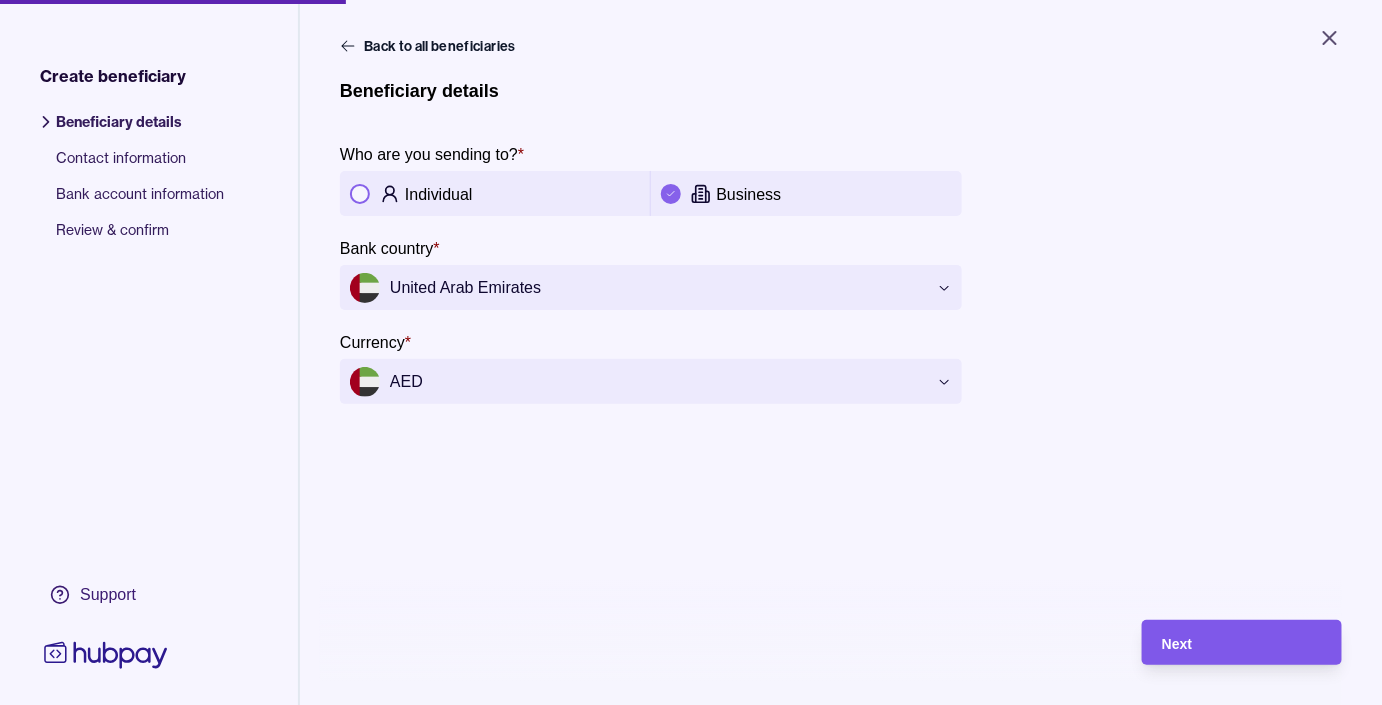 click on "Next" at bounding box center (1242, 643) 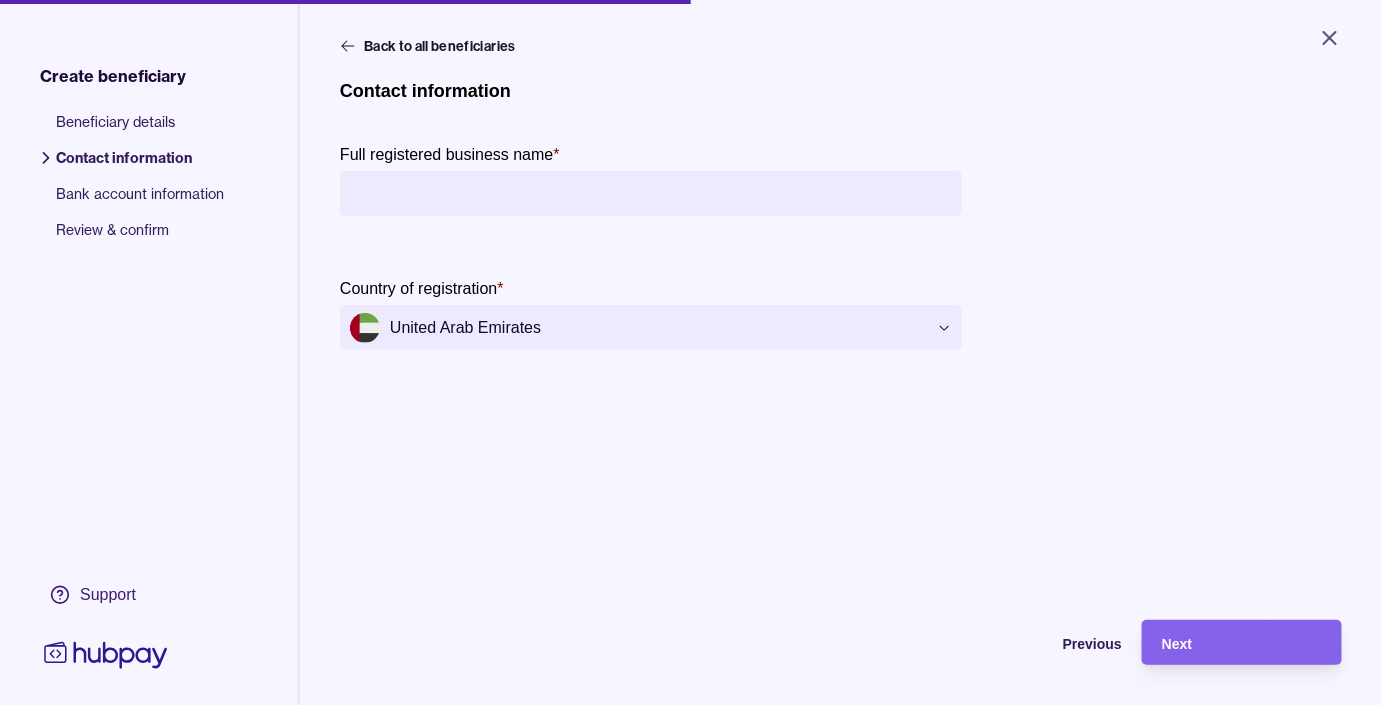 click on "Full registered business name  *" at bounding box center (651, 193) 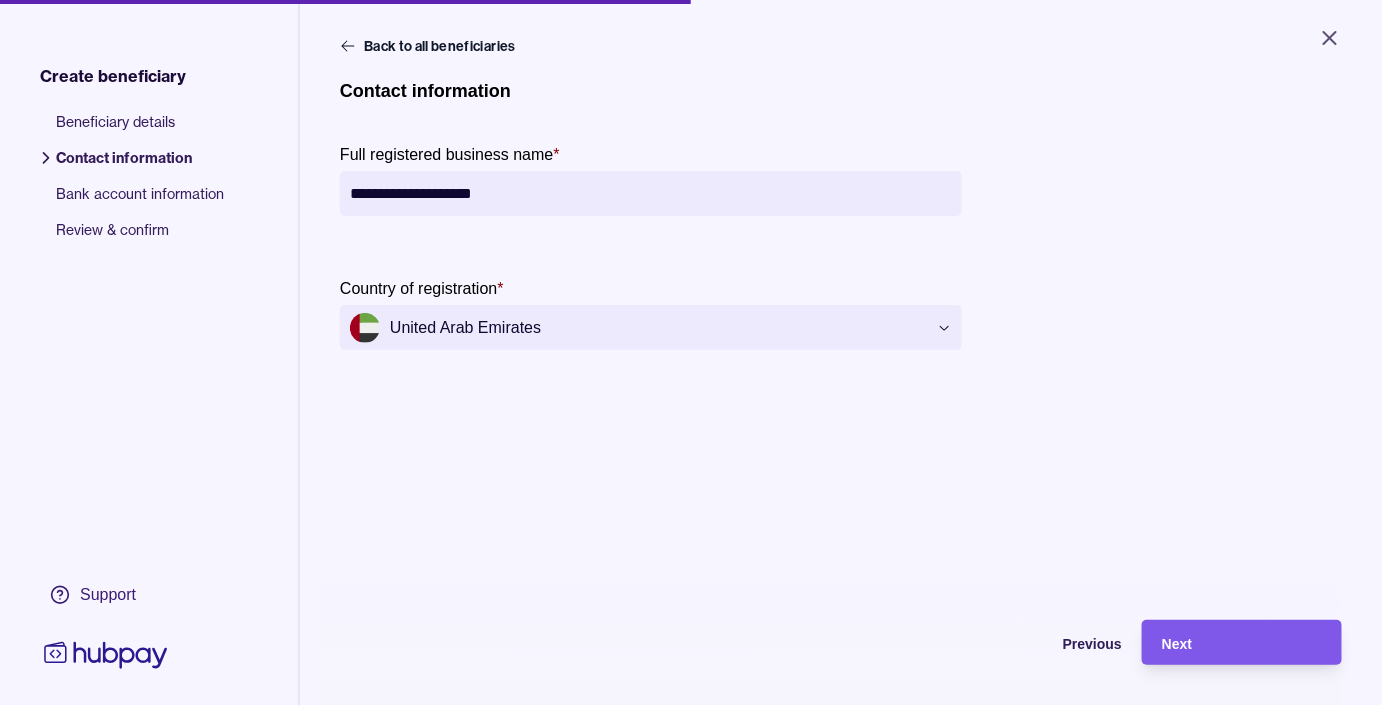 type on "**********" 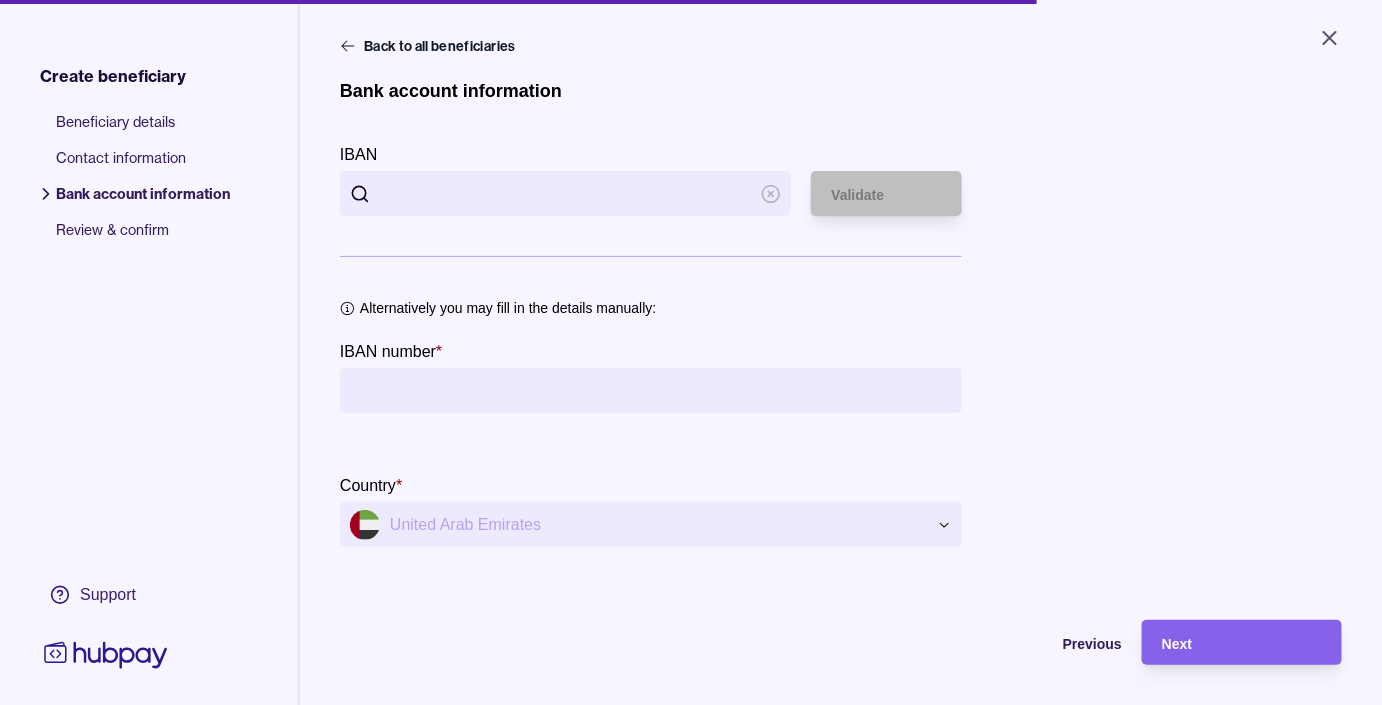 paste on "**********" 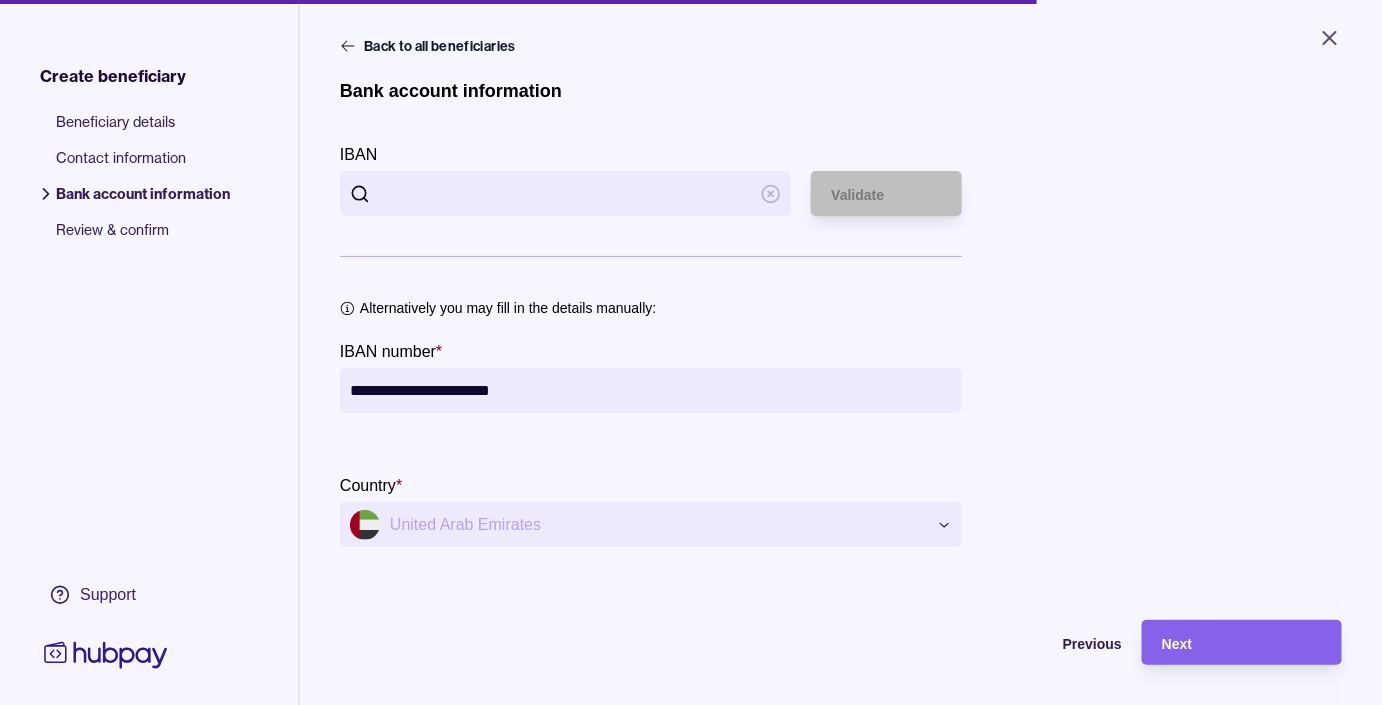 click on "**********" at bounding box center [651, 390] 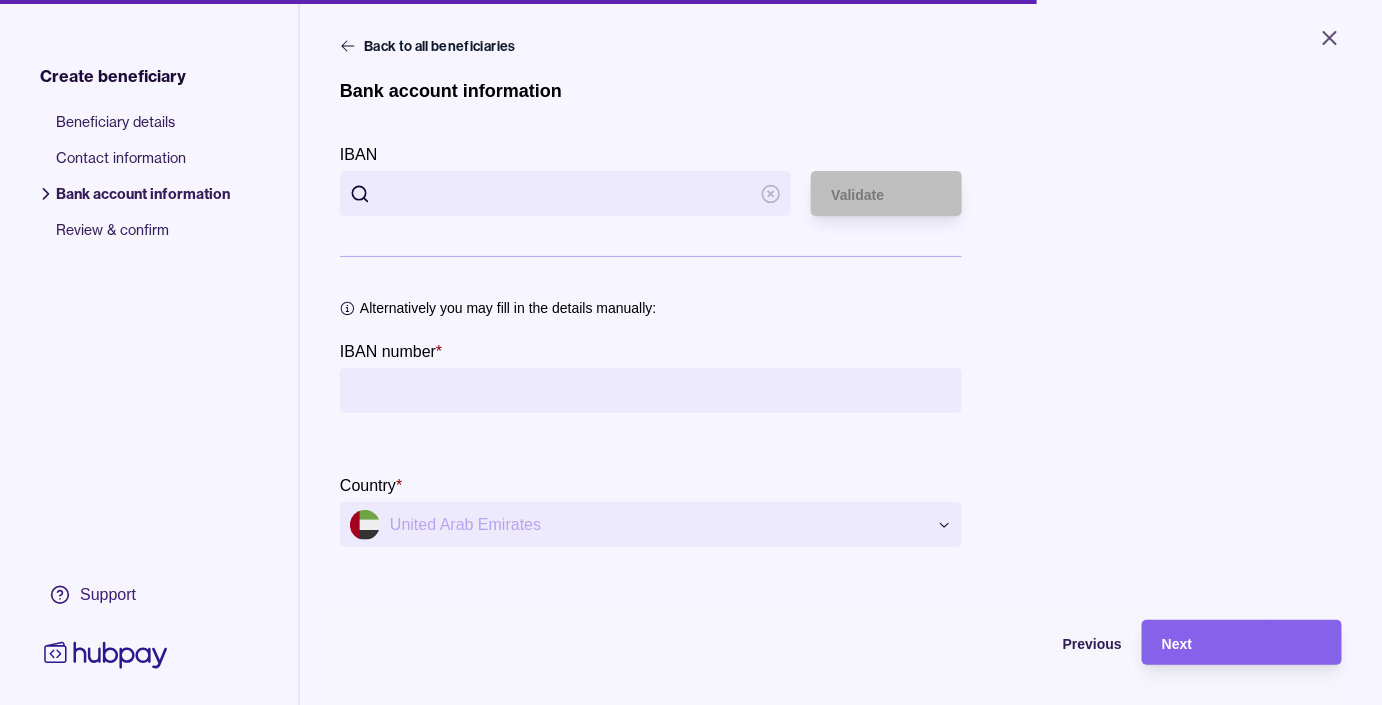 click on "IBAN" at bounding box center [565, 193] 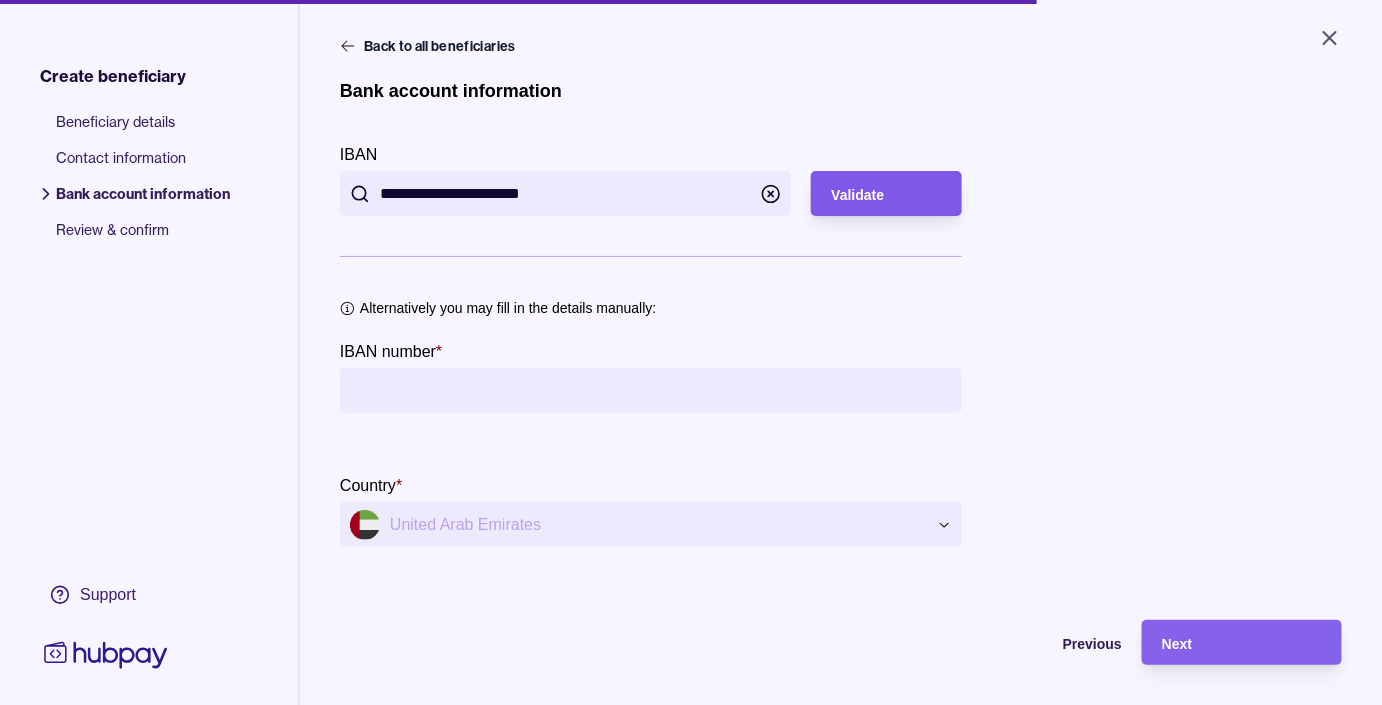 type on "**********" 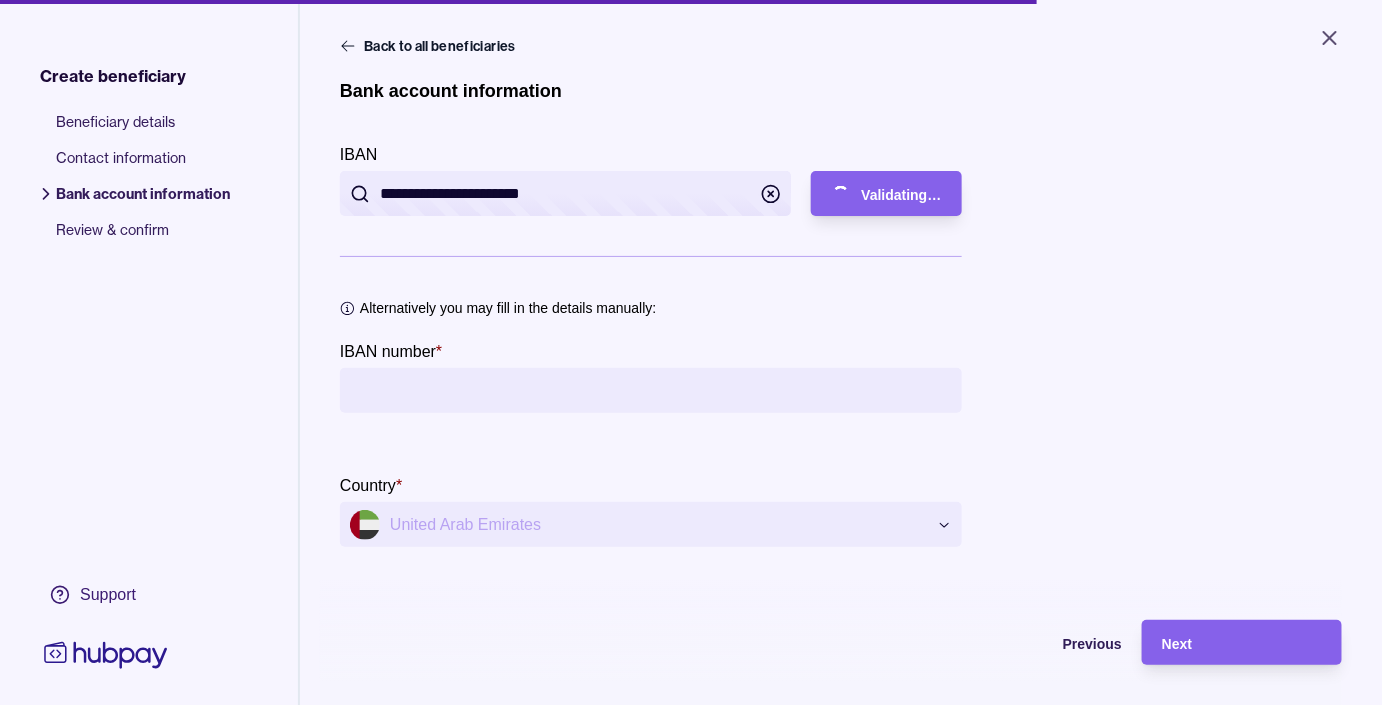 type on "**********" 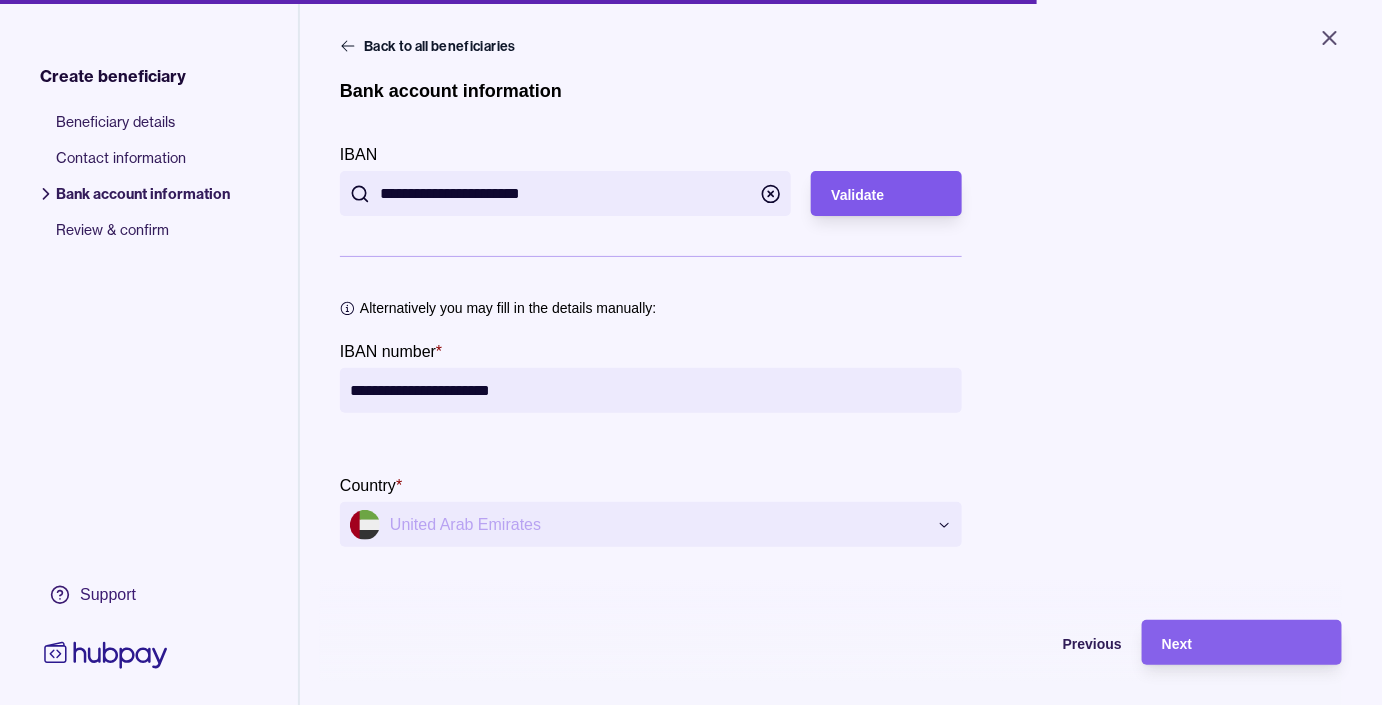 click on "Validate" at bounding box center (886, 194) 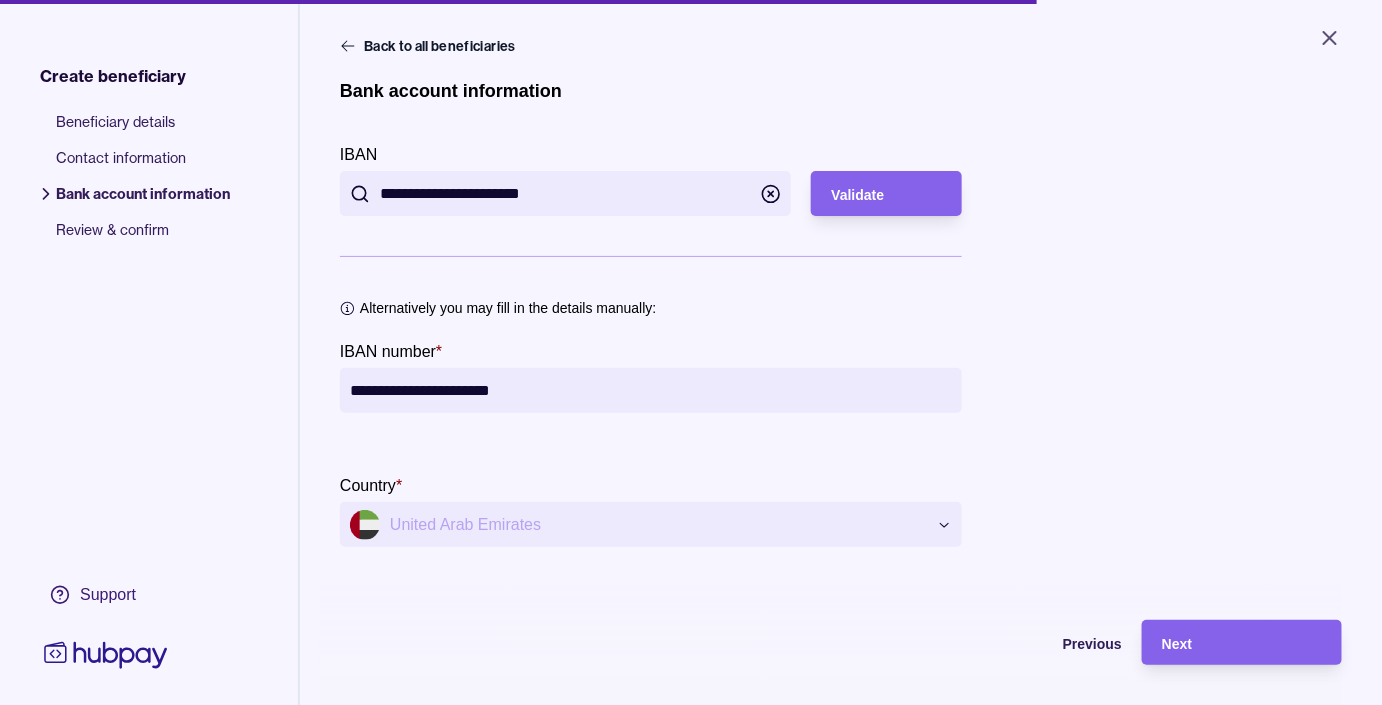 click on "**********" at bounding box center (651, 390) 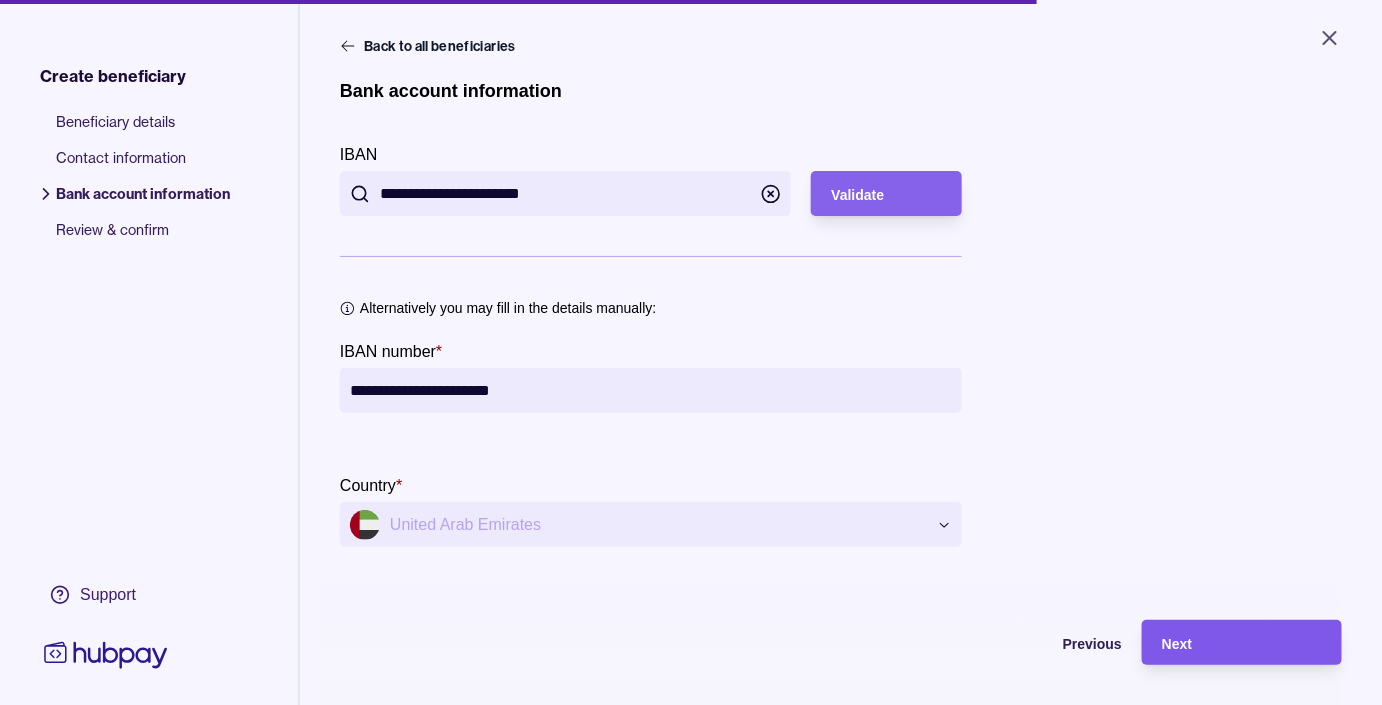 click on "Next" at bounding box center [1242, 643] 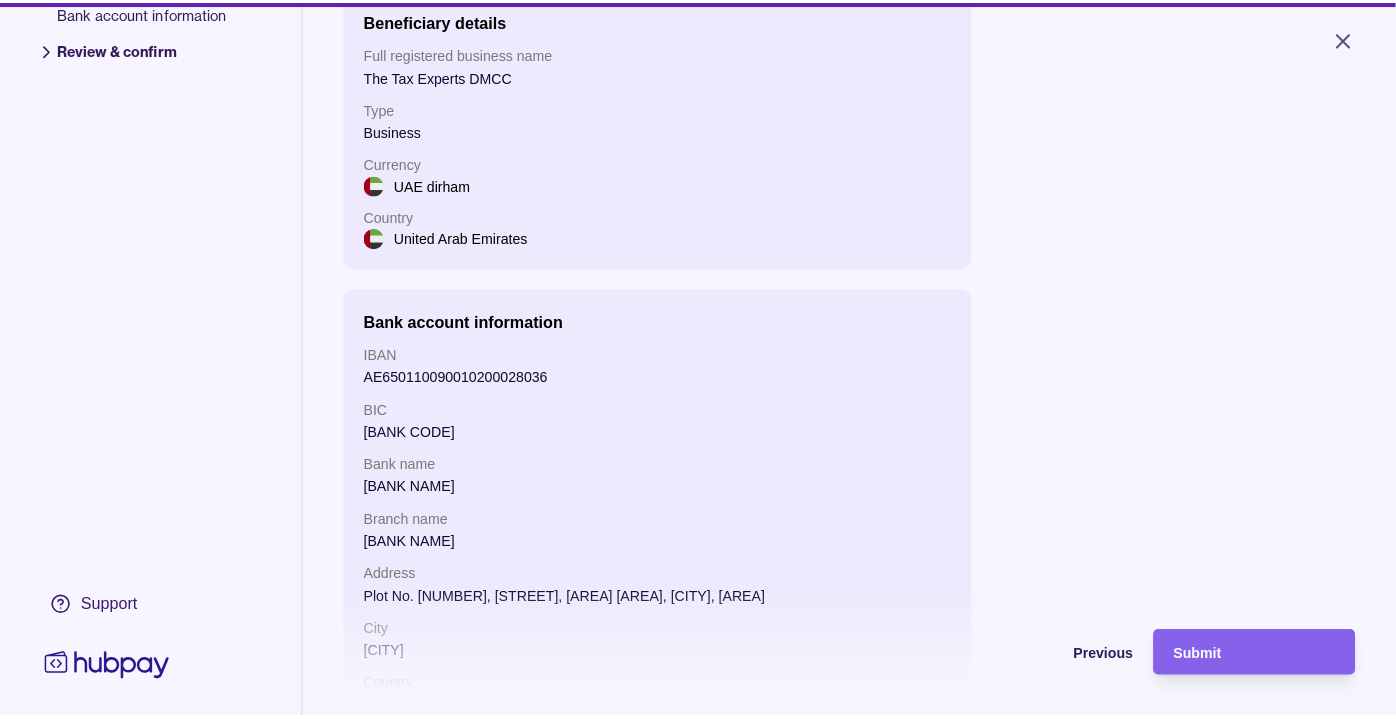 scroll, scrollTop: 354, scrollLeft: 0, axis: vertical 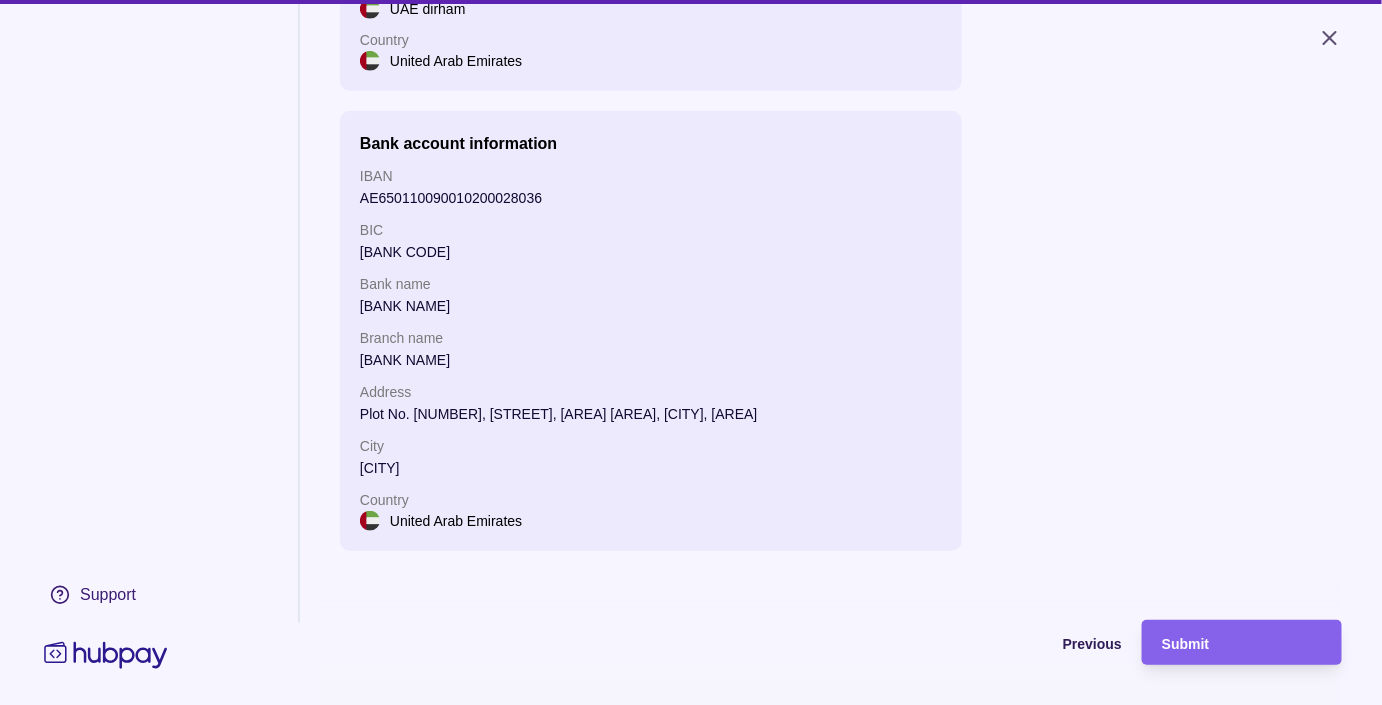 click on "Plot No. [NUMBER], [STREET], [AREA] [AREA], [CITY], [AREA]" at bounding box center (651, 414) 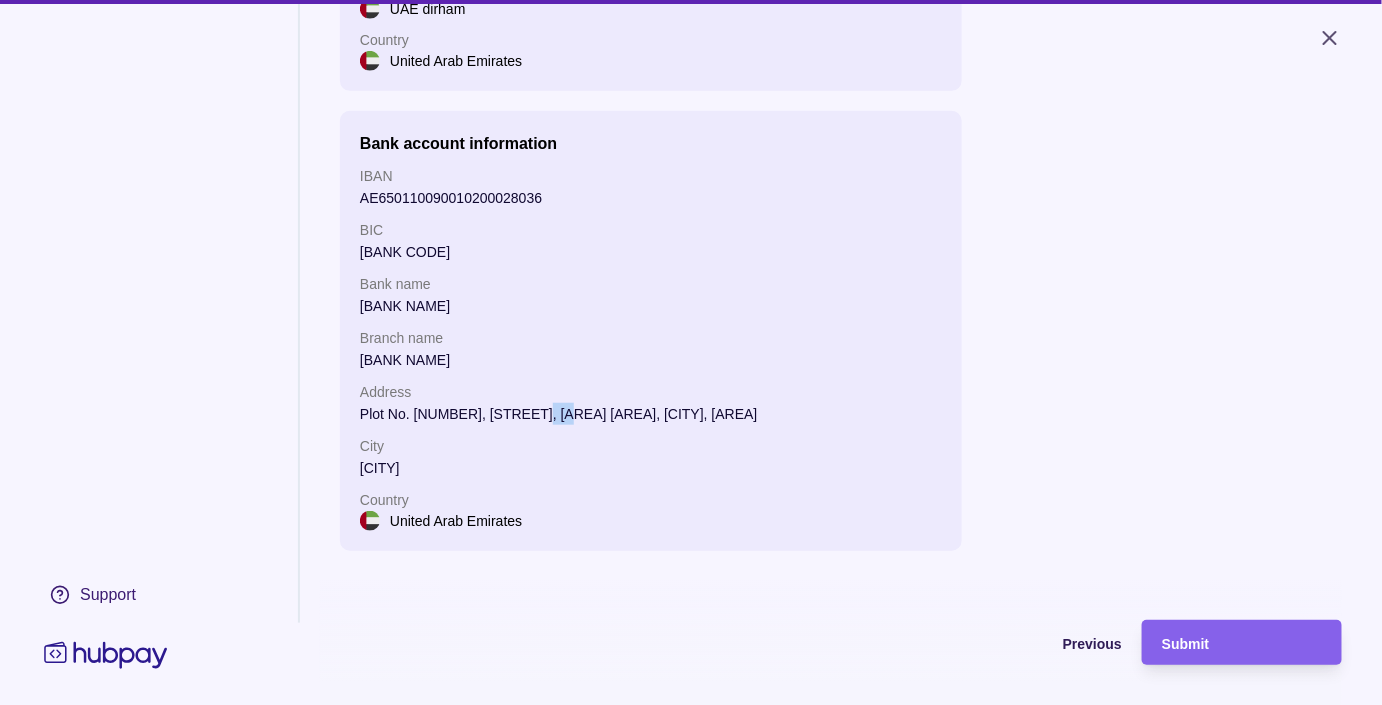 click on "Plot No. [NUMBER], [STREET], [AREA] [AREA], [CITY], [AREA]" at bounding box center [651, 414] 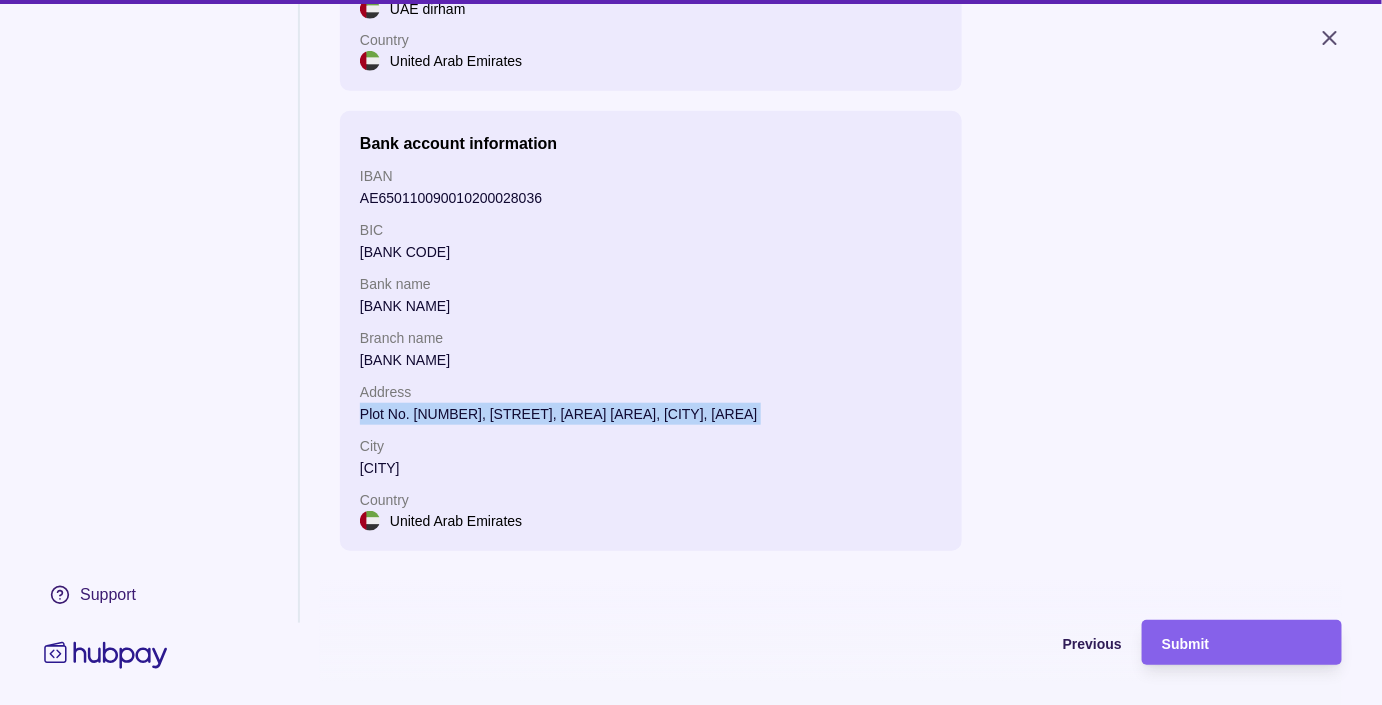 click on "Plot No. [NUMBER], [STREET], [AREA] [AREA], [CITY], [AREA]" at bounding box center (651, 414) 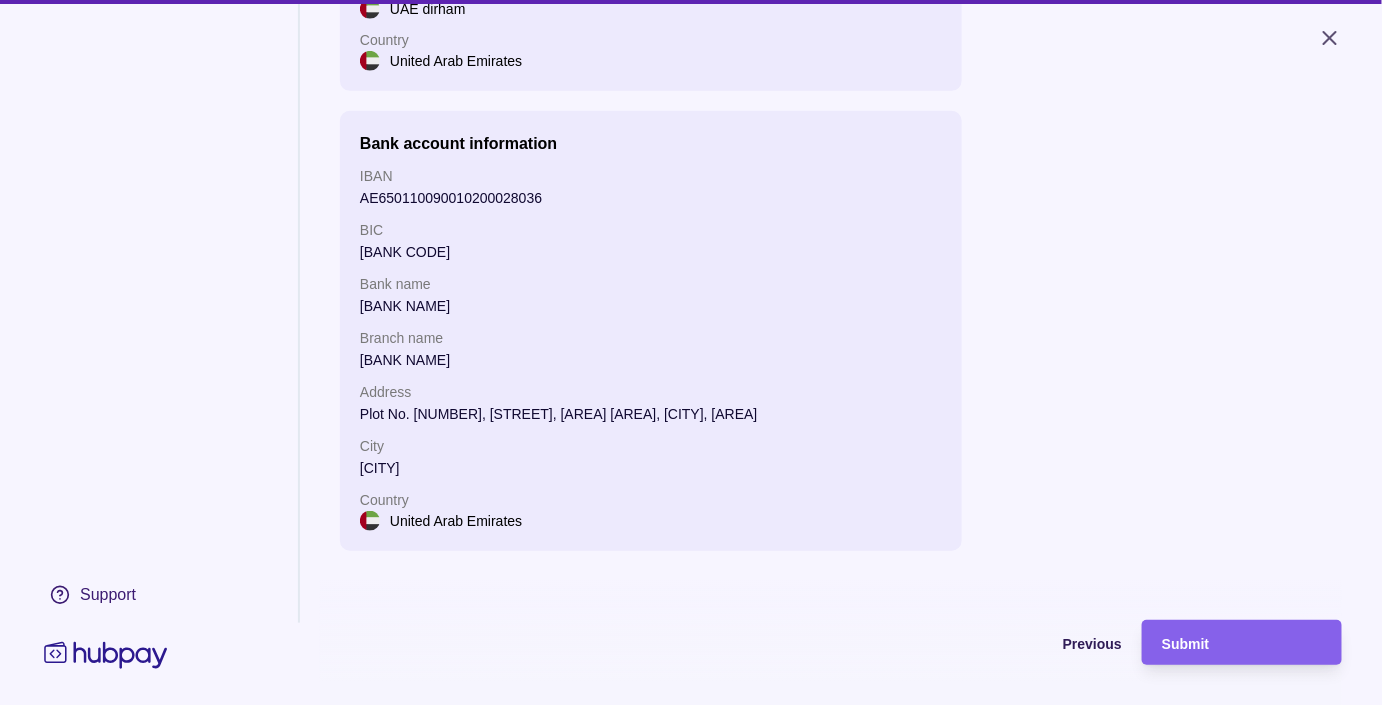 click on "City" at bounding box center (651, 446) 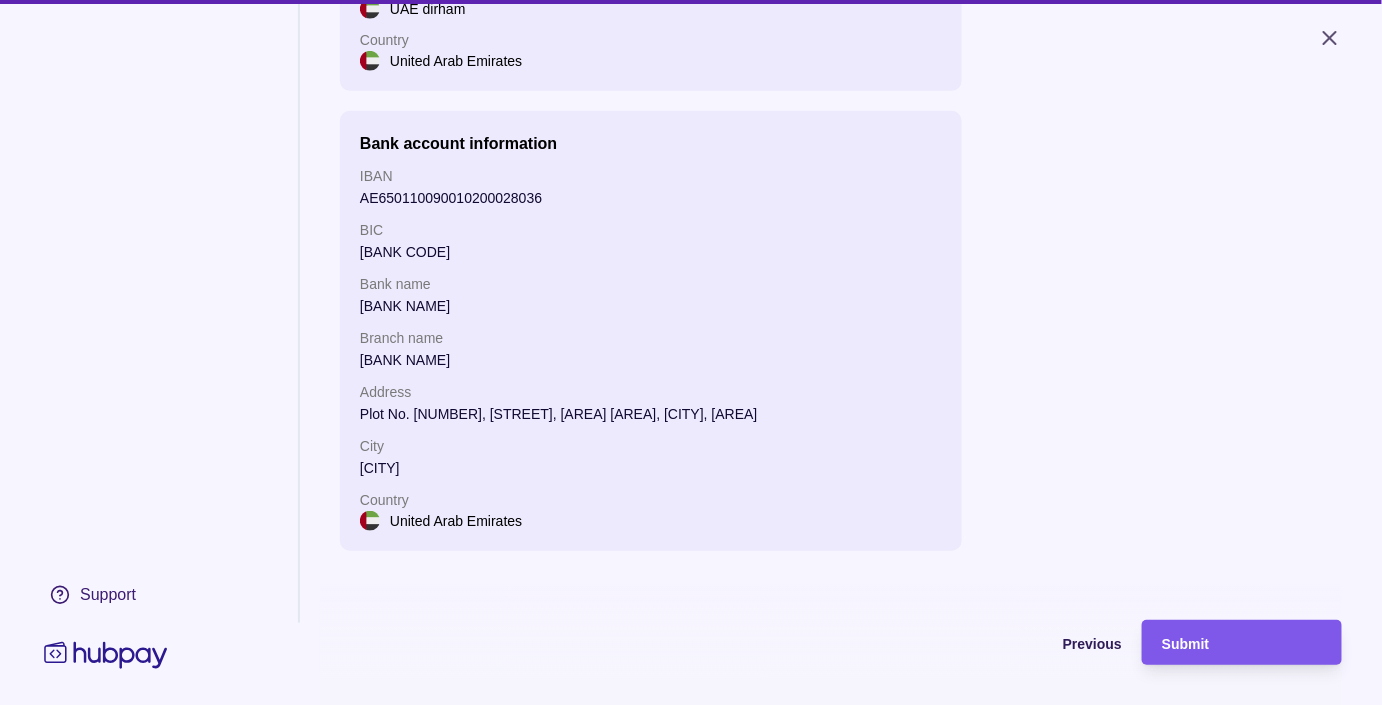 click on "Submit" at bounding box center (1242, 643) 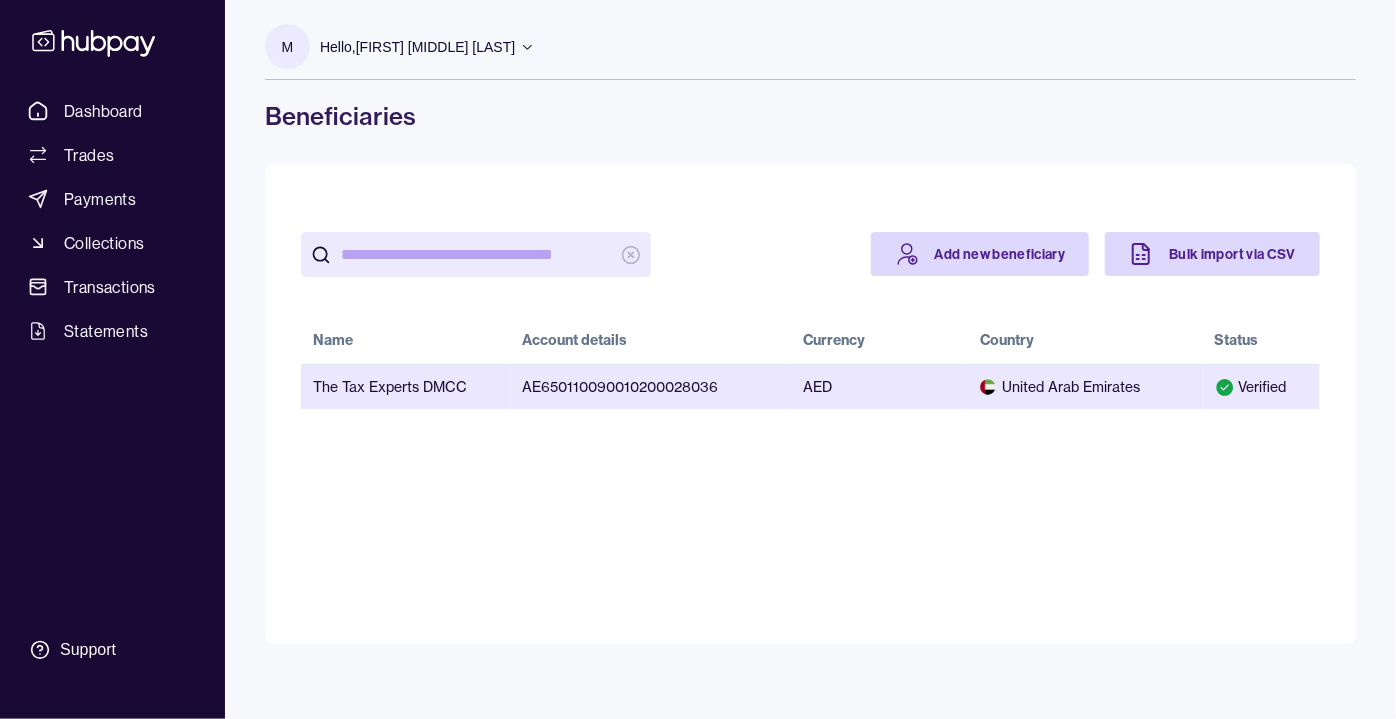 click on "AE650110090010200028036" at bounding box center (651, 386) 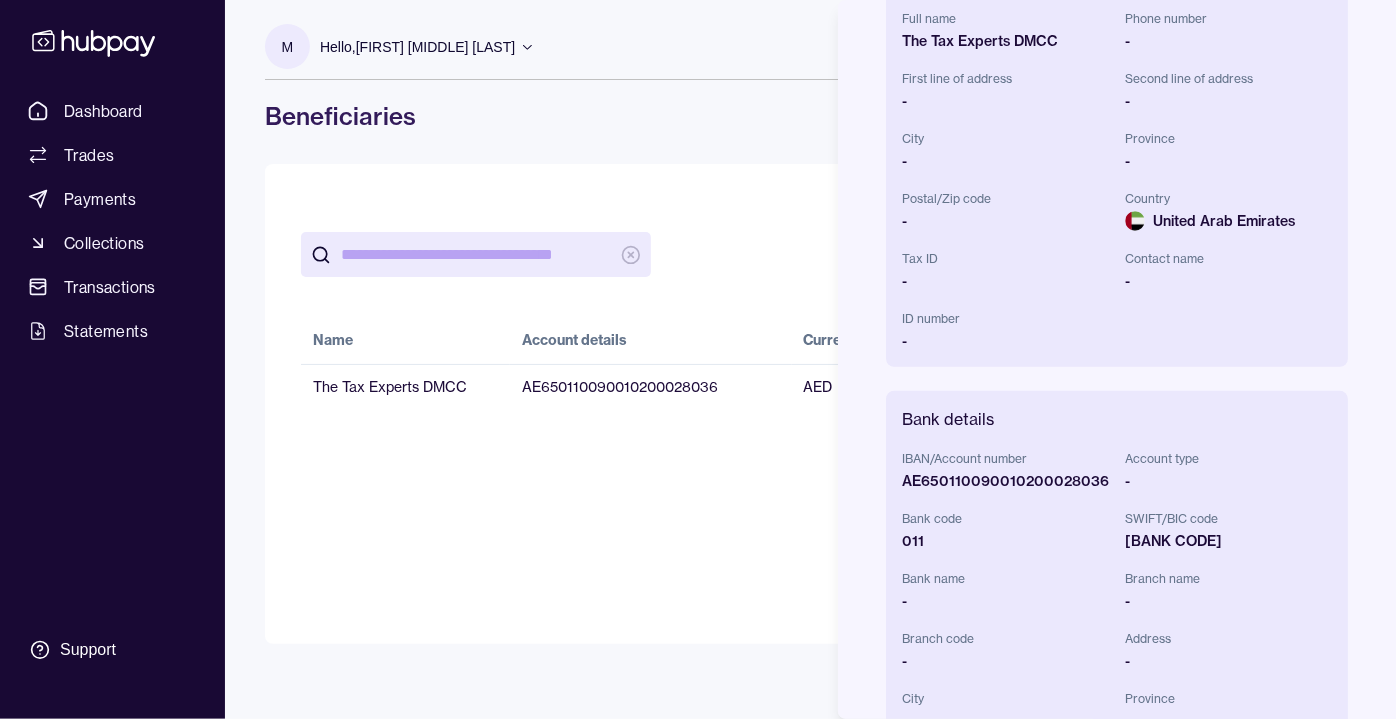 scroll, scrollTop: 363, scrollLeft: 0, axis: vertical 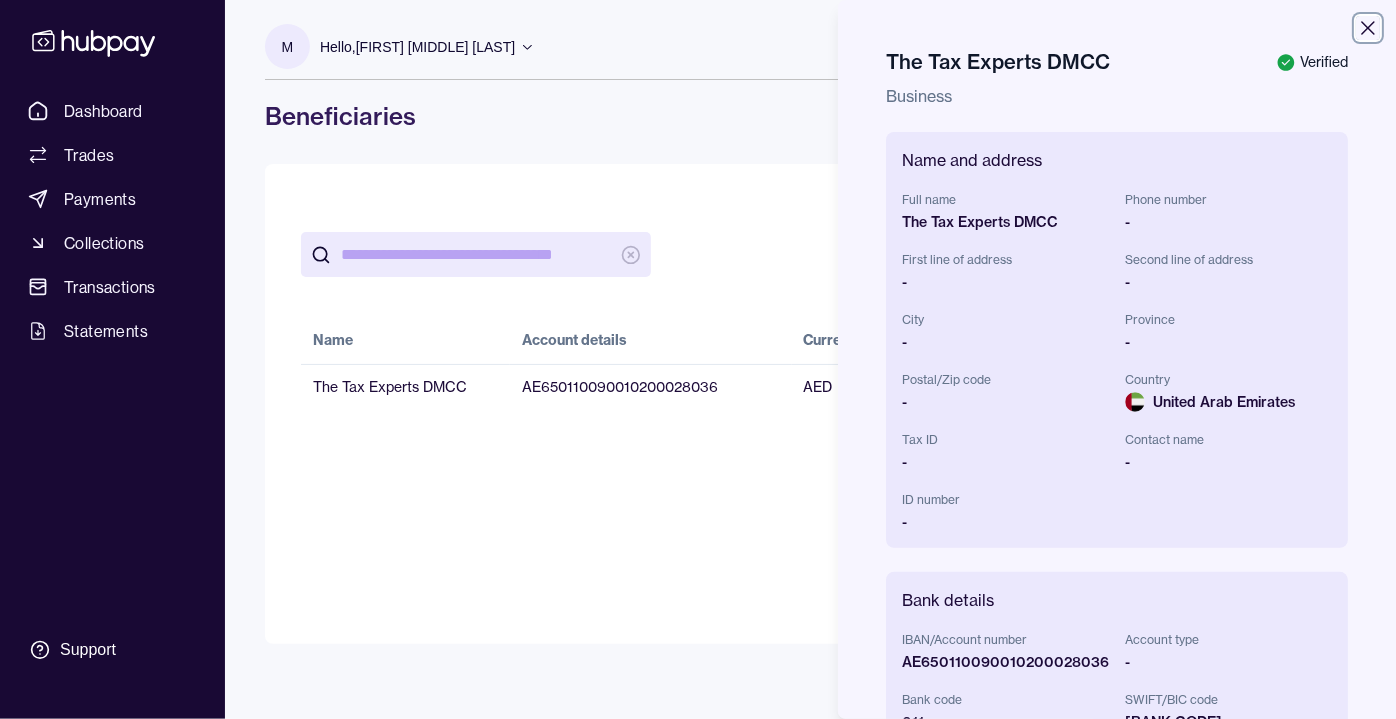 click 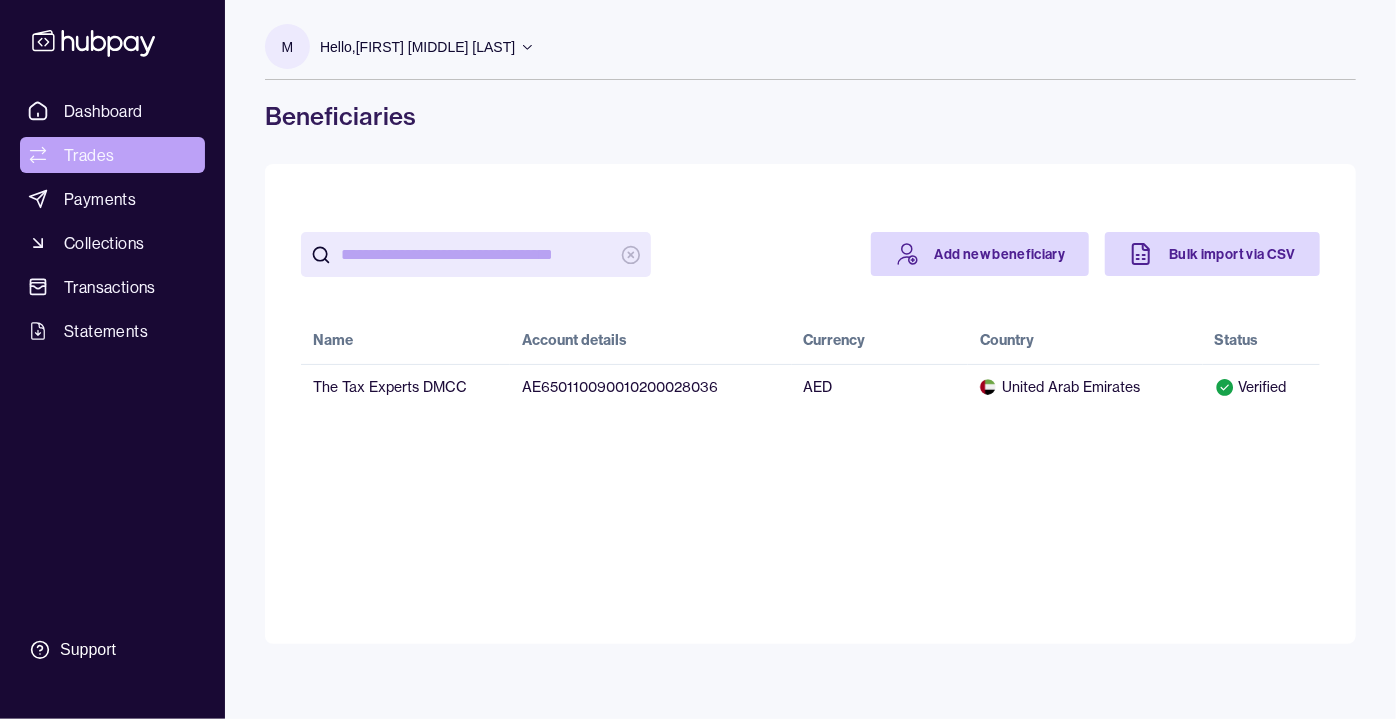 click on "Trades" at bounding box center [112, 155] 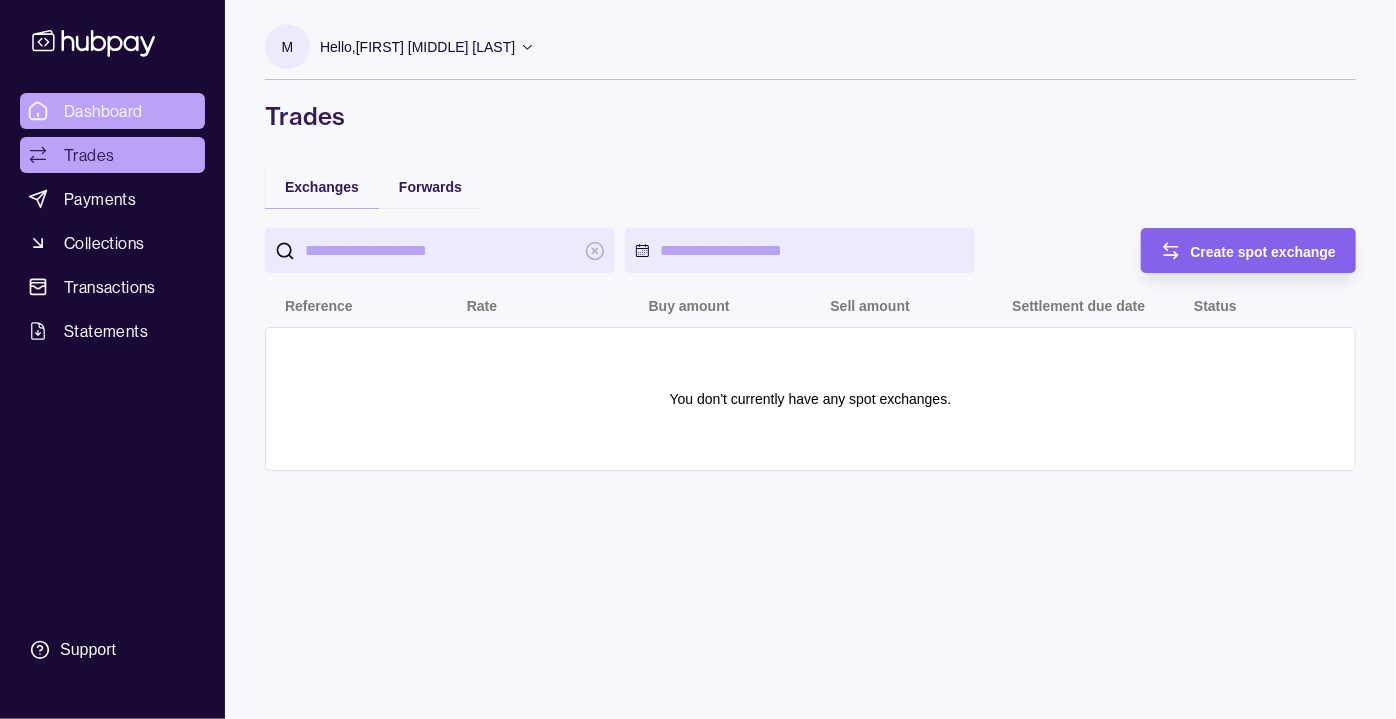 click on "Dashboard" at bounding box center [103, 111] 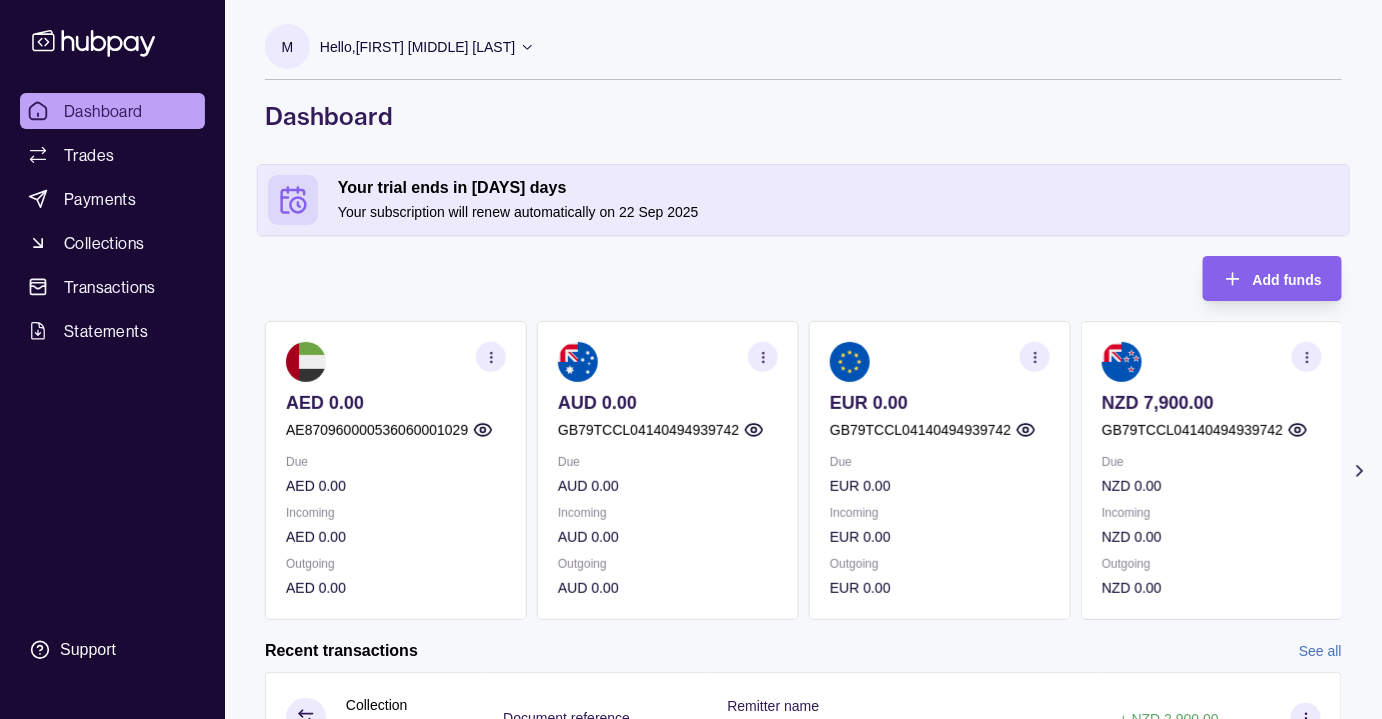 click 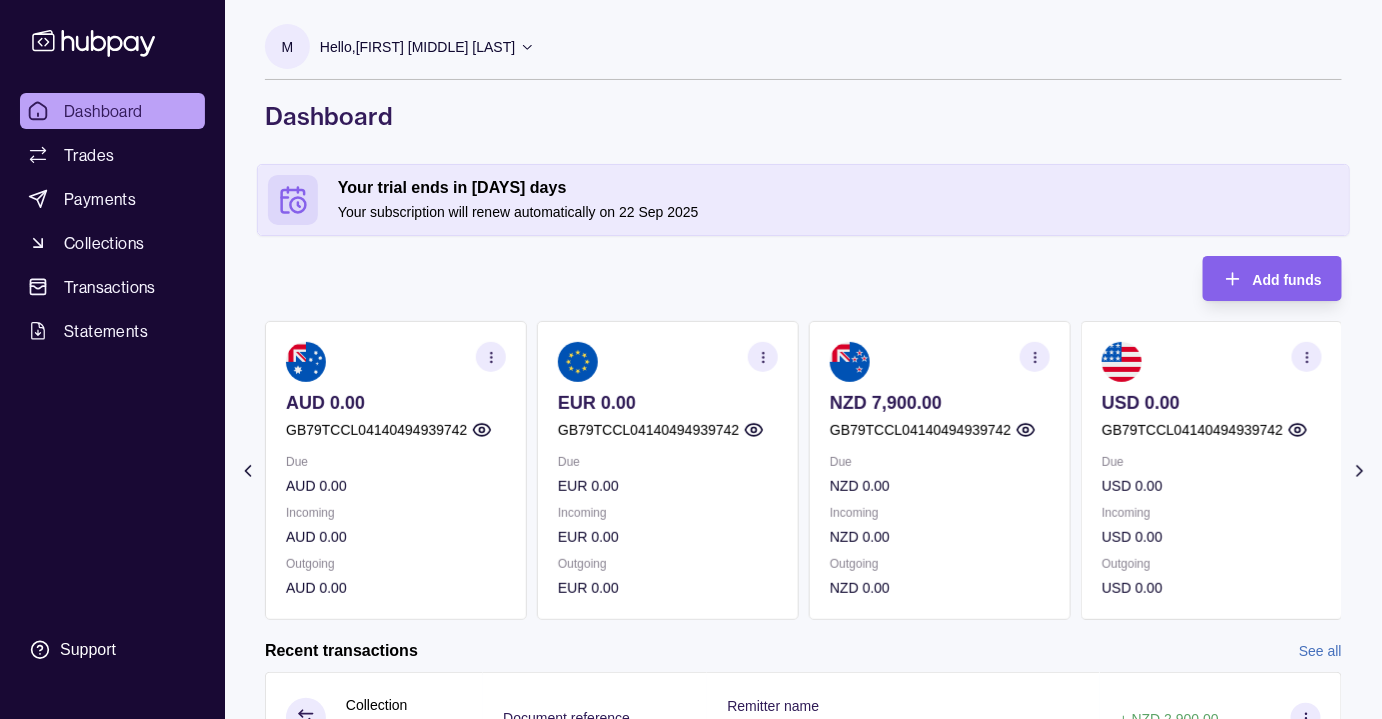 click 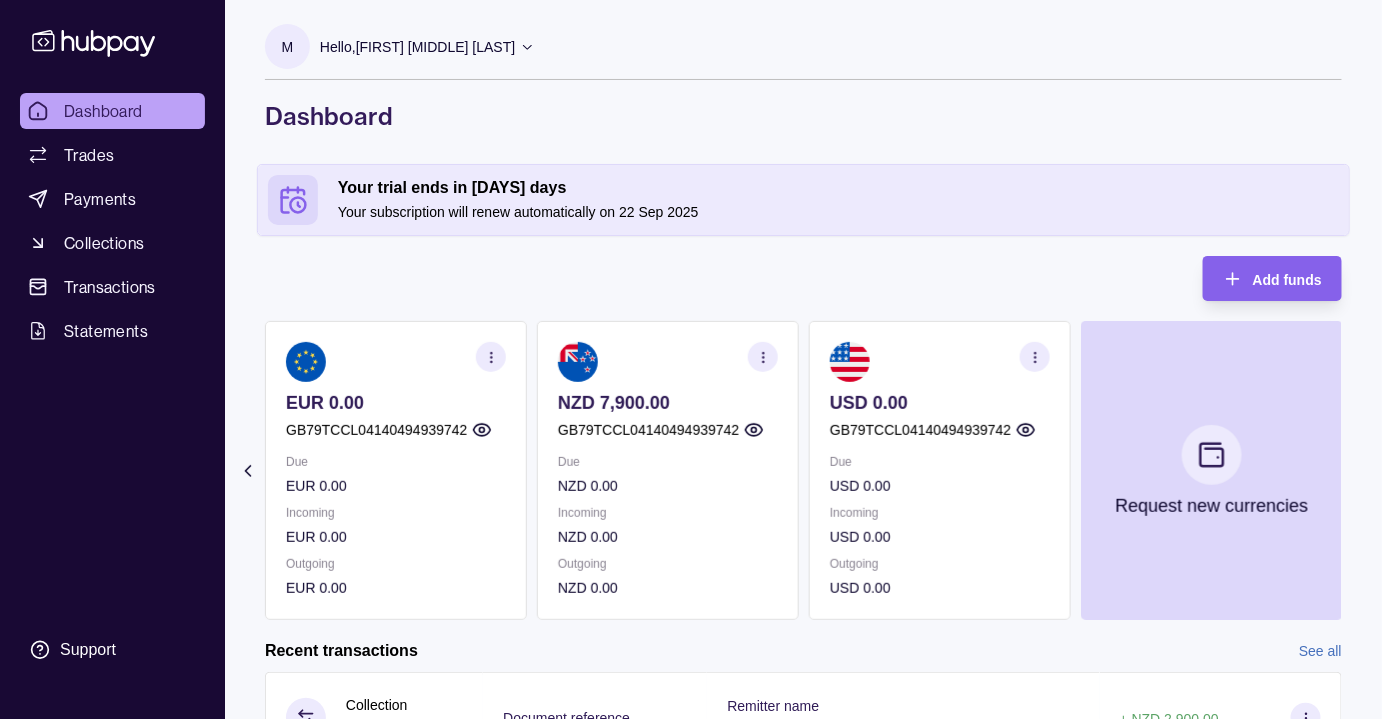 click on "Add funds AED 0.00 AE870960000536060001029 Due AED 0.00 Incoming AED 0.00 Outgoing AED 0.00 AUD 0.00 GB79TCCL04140494939742 Due AUD 0.00 Incoming AUD 0.00 Outgoing AUD 0.00 EUR 0.00 GB79TCCL04140494939742 Due EUR 0.00 Incoming EUR 0.00 Outgoing EUR 0.00 NZD 7,900.00 GB79TCCL04140494939742 Due NZD 0.00 Incoming NZD 0.00 Outgoing NZD 0.00 USD 0.00 GB79TCCL04140494939742 Due USD 0.00 Incoming USD 0.00 Outgoing USD 0.00 Request new currencies Recent transactions See all Details Amount Collection Success Document reference Remitter name HELIOS POWER SOLUTIONS LIMITED + NZD 2,900.00 Collection Success Document reference Remitter name HELIOS POWER SOLUTIONS LIMITED + NZD 5,000.00" at bounding box center [803, 575] 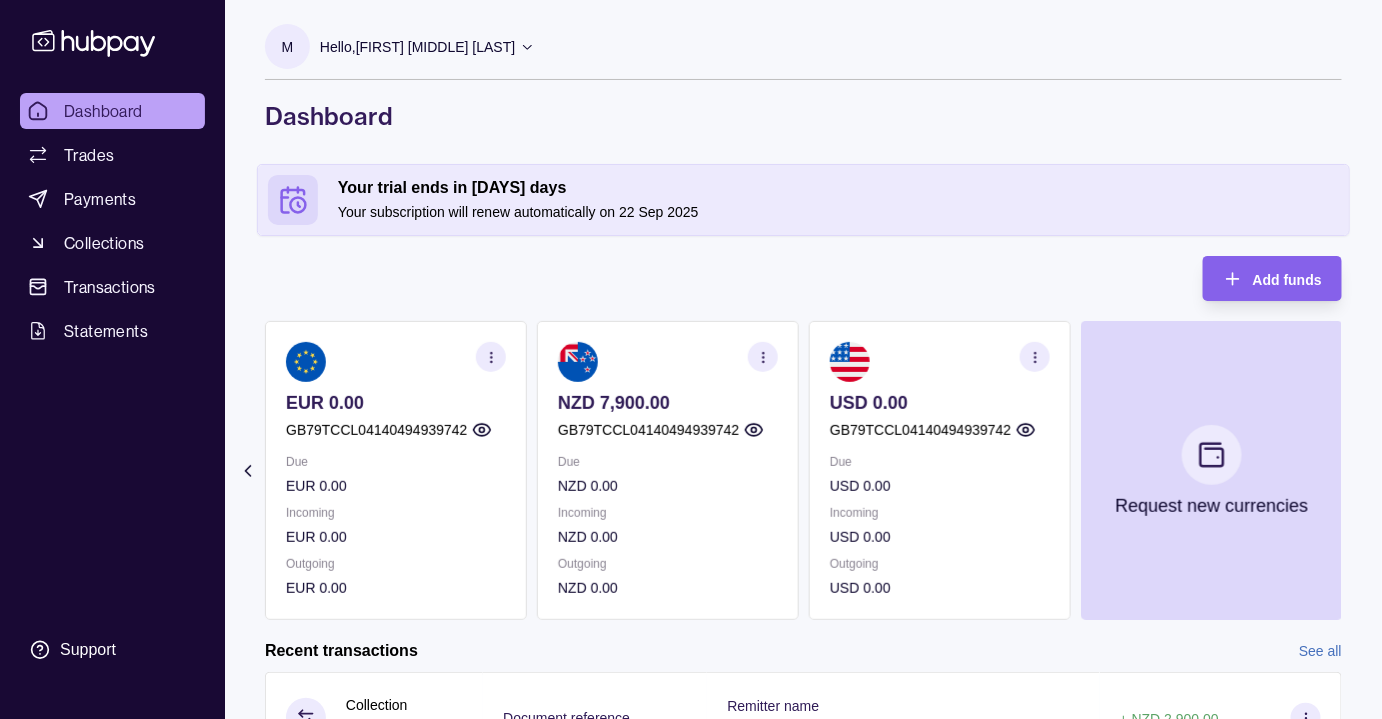 click 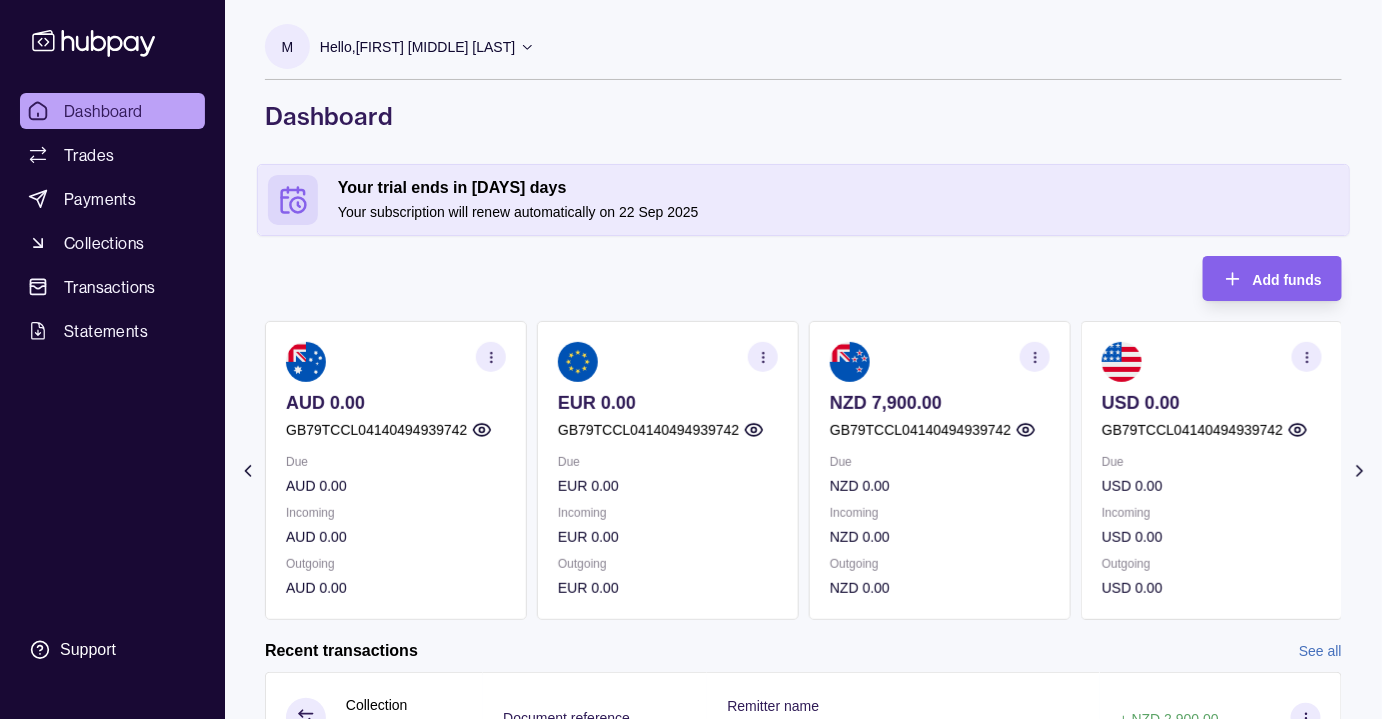click 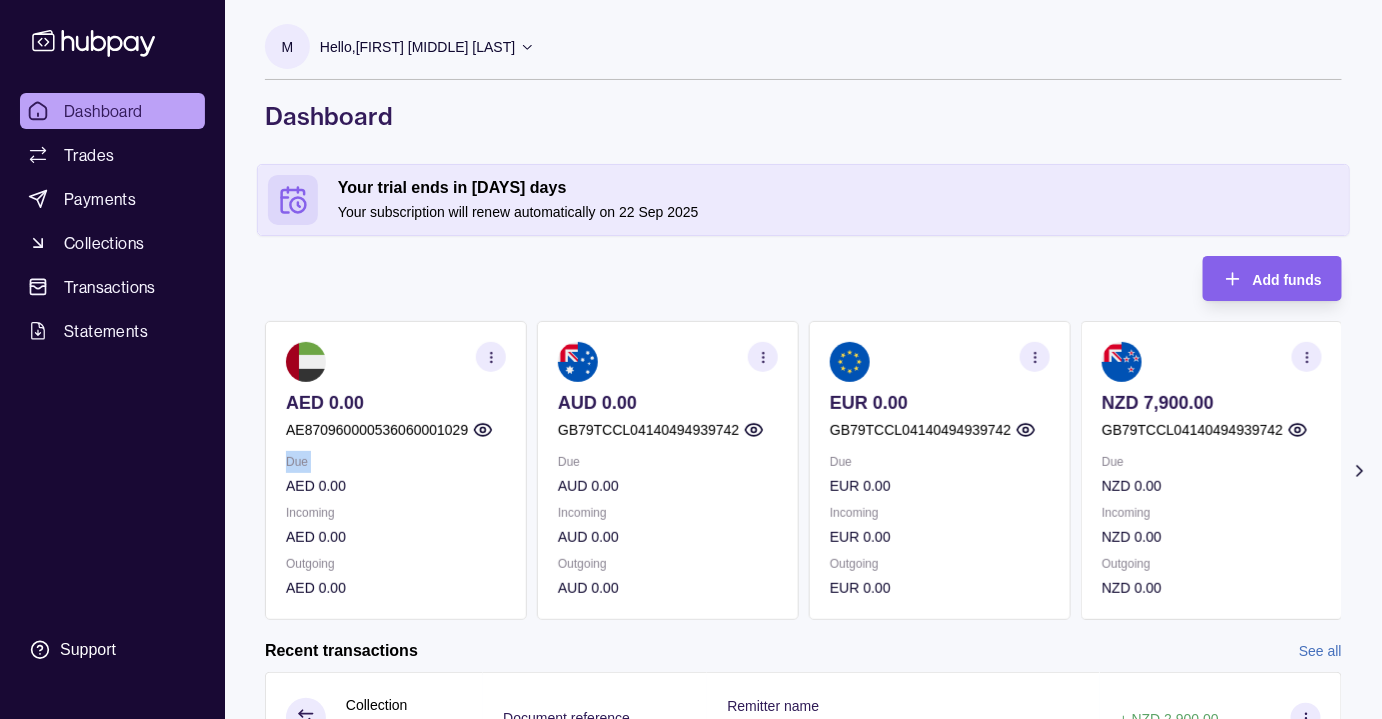 click on "Add funds AED 0.00 AE870960000536060001029 Due AED 0.00 Incoming AED 0.00 Outgoing AED 0.00 AUD 0.00 GB79TCCL04140494939742 Due AUD 0.00 Incoming AUD 0.00 Outgoing AUD 0.00 EUR 0.00 GB79TCCL04140494939742 Due EUR 0.00 Incoming EUR 0.00 Outgoing EUR 0.00 NZD 7,900.00 GB79TCCL04140494939742 Due NZD 0.00 Incoming NZD 0.00 Outgoing NZD 0.00 USD 0.00 GB79TCCL04140494939742 Due USD 0.00 Incoming USD 0.00 Outgoing USD 0.00 Request new currencies Recent transactions See all Details Amount Collection Success Document reference Remitter name HELIOS POWER SOLUTIONS LIMITED + NZD 2,900.00 Collection Success Document reference Remitter name HELIOS POWER SOLUTIONS LIMITED + NZD 5,000.00" at bounding box center [803, 575] 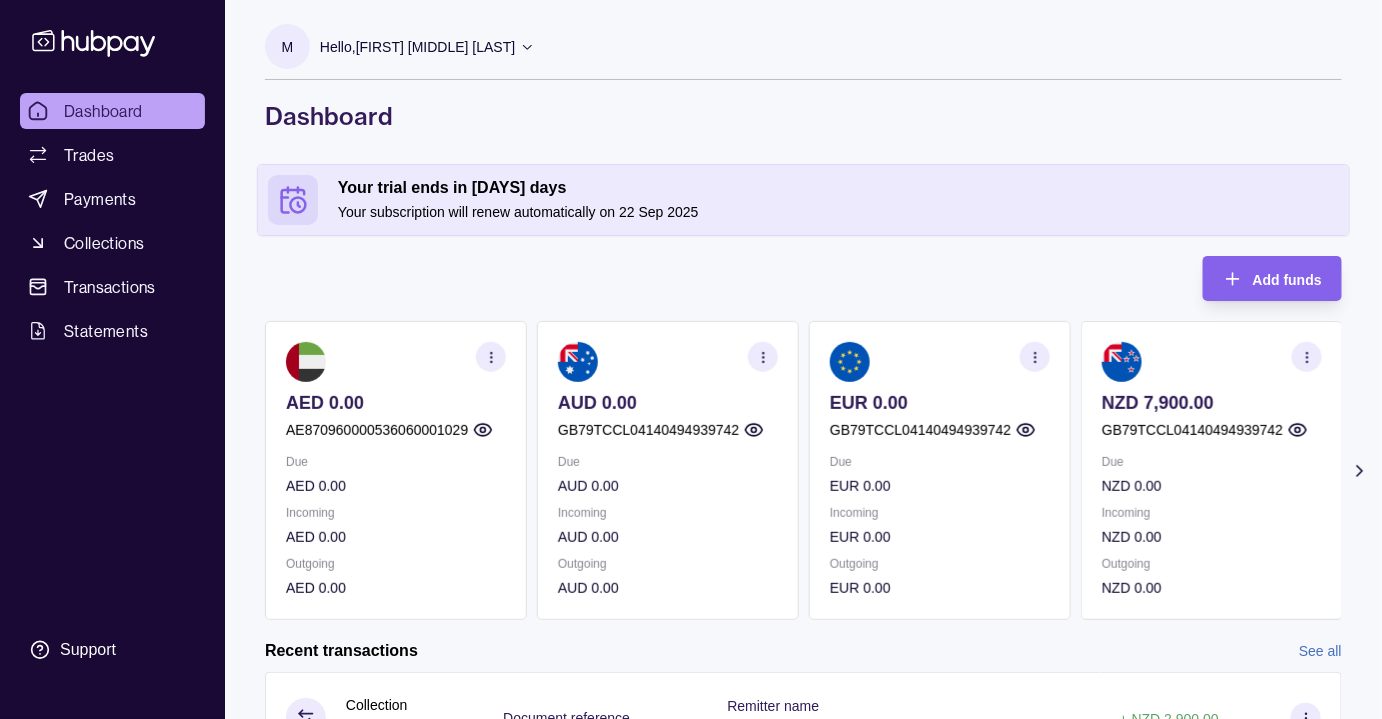 click on "Add funds AED 0.00 AE870960000536060001029 Due AED 0.00 Incoming AED 0.00 Outgoing AED 0.00 AUD 0.00 GB79TCCL04140494939742 Due AUD 0.00 Incoming AUD 0.00 Outgoing AUD 0.00 EUR 0.00 GB79TCCL04140494939742 Due EUR 0.00 Incoming EUR 0.00 Outgoing EUR 0.00 NZD 7,900.00 GB79TCCL04140494939742 Due NZD 0.00 Incoming NZD 0.00 Outgoing NZD 0.00 USD 0.00 GB79TCCL04140494939742 Due USD 0.00 Incoming USD 0.00 Outgoing USD 0.00 Request new currencies" at bounding box center [803, 438] 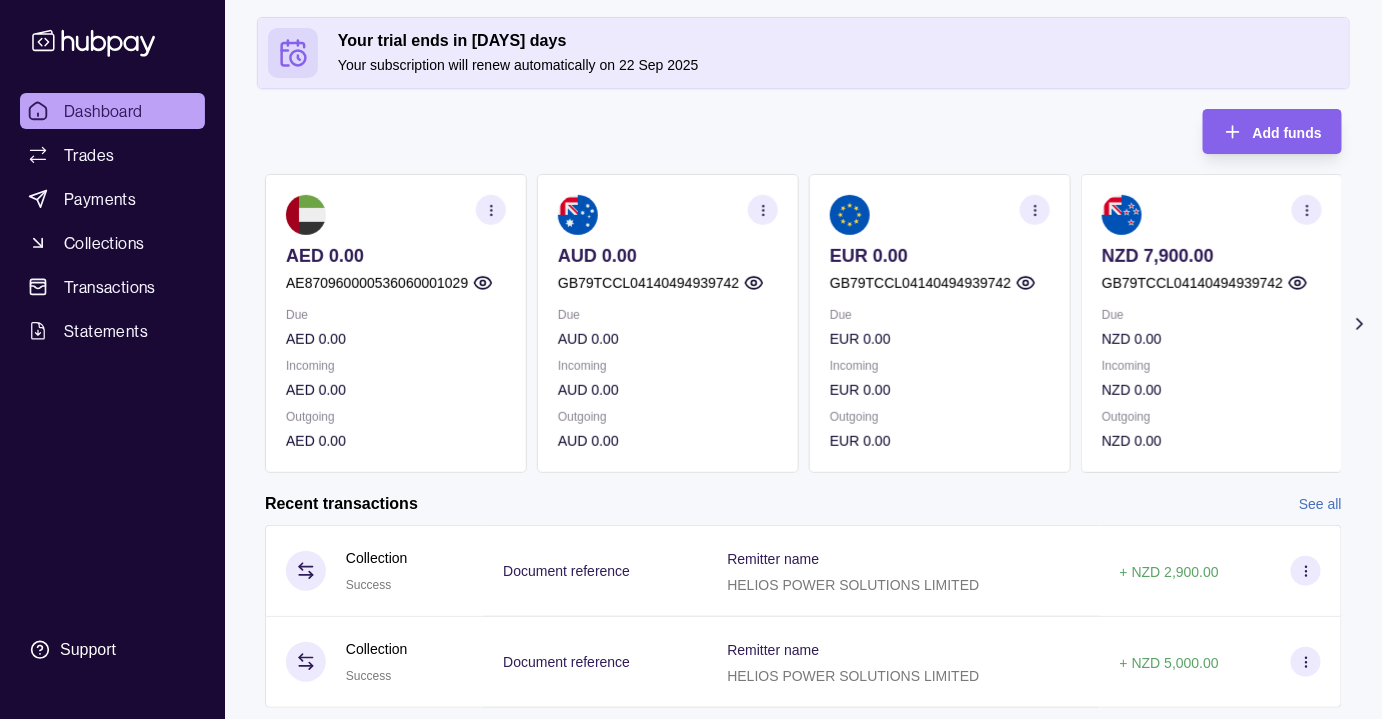 scroll, scrollTop: 202, scrollLeft: 0, axis: vertical 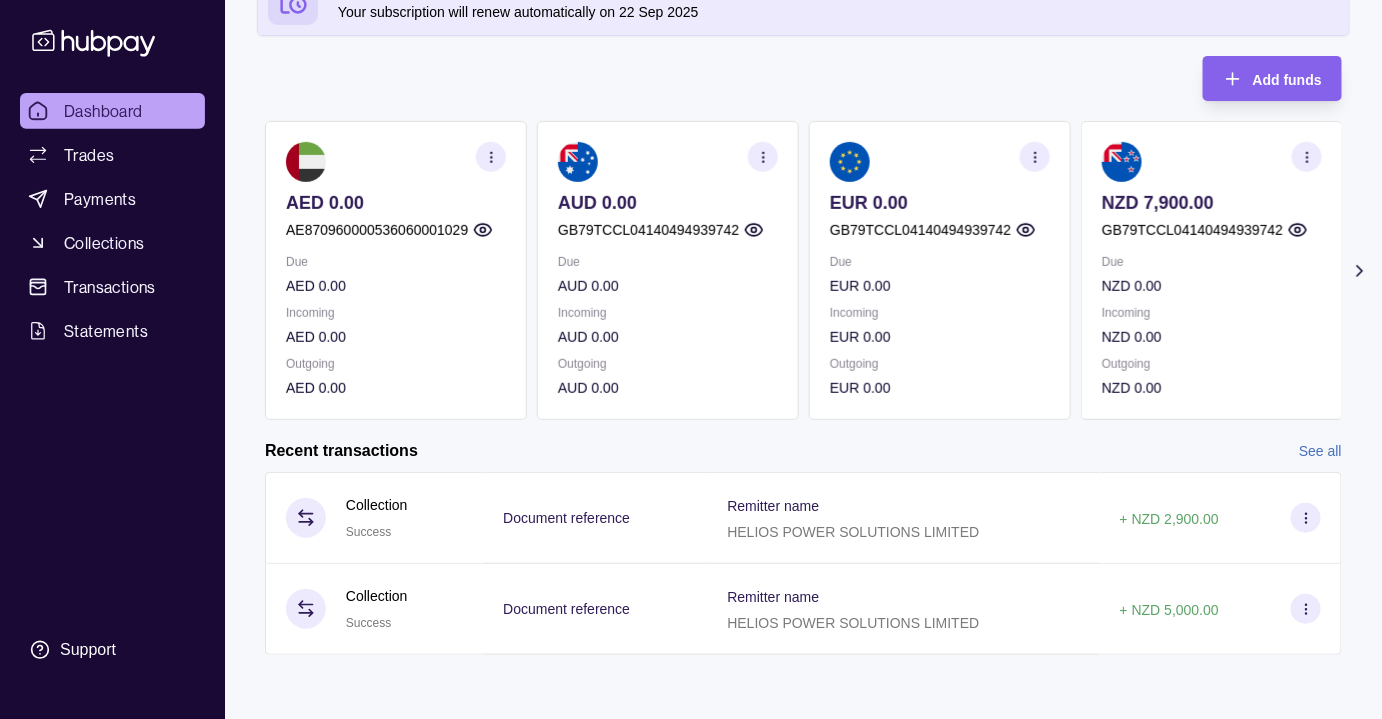 click 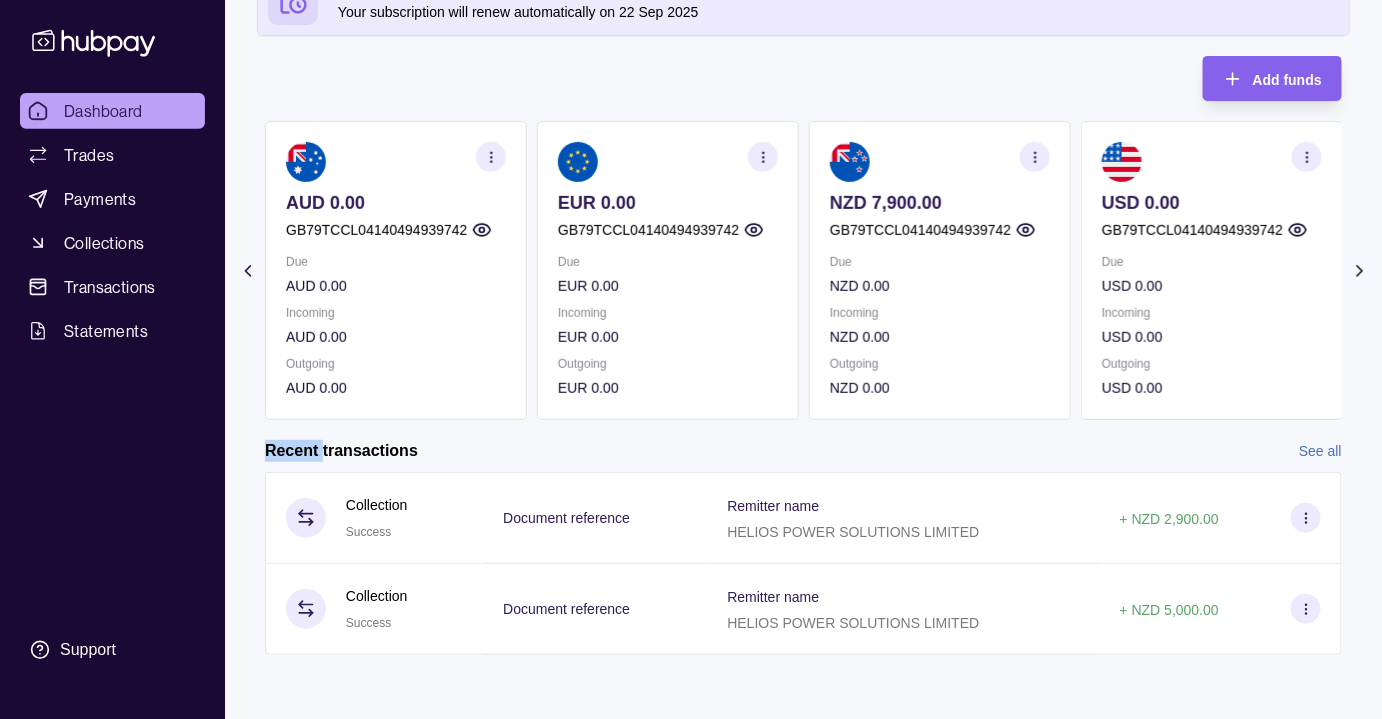 click 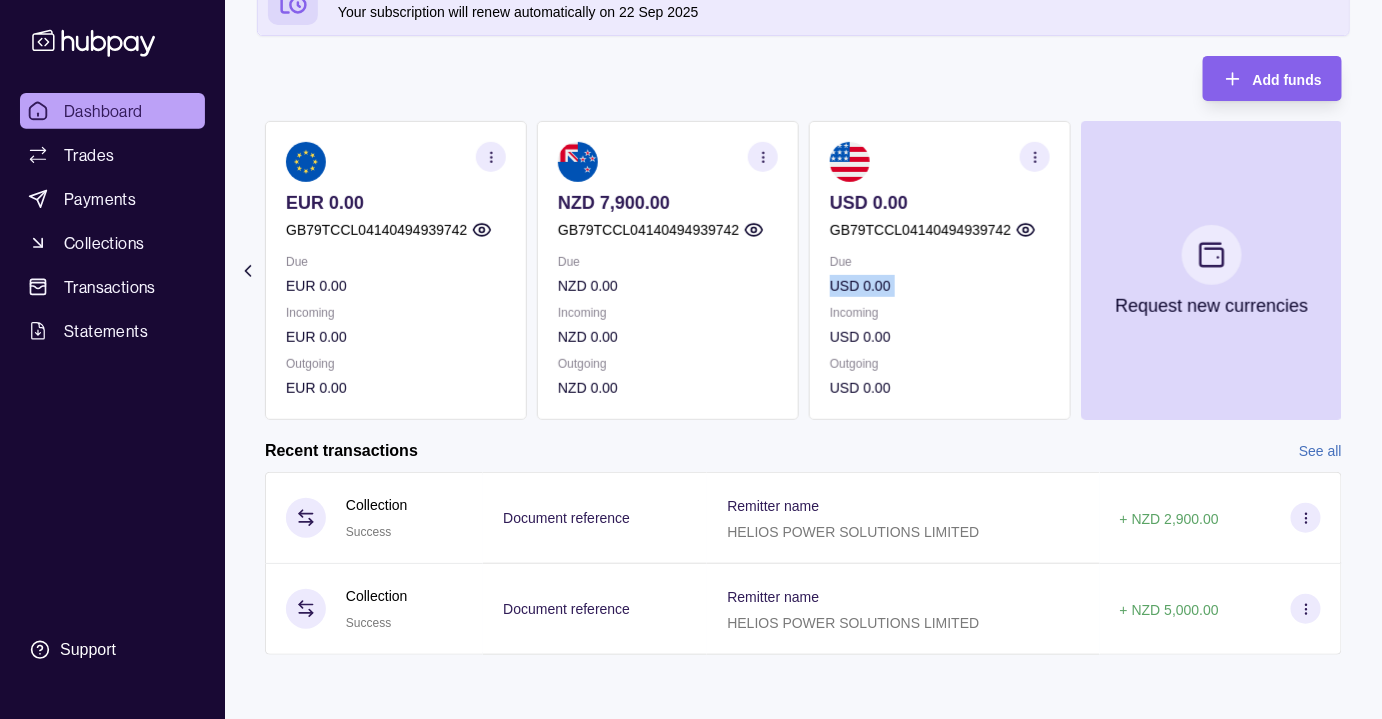 click on "Add funds AED 0.00 AE870960000536060001029 Due AED 0.00 Incoming AED 0.00 Outgoing AED 0.00 AUD 0.00 GB79TCCL04140494939742 Due AUD 0.00 Incoming AUD 0.00 Outgoing AUD 0.00 EUR 0.00 GB79TCCL04140494939742 Due EUR 0.00 Incoming EUR 0.00 Outgoing EUR 0.00 NZD 7,900.00 GB79TCCL04140494939742 Due NZD 0.00 Incoming NZD 0.00 Outgoing NZD 0.00 USD 0.00 GB79TCCL04140494939742 Due USD 0.00 Incoming USD 0.00 Outgoing USD 0.00 Request new currencies Recent transactions See all Details Amount Collection Success Document reference Remitter name HELIOS POWER SOLUTIONS LIMITED + NZD 2,900.00 Collection Success Document reference Remitter name HELIOS POWER SOLUTIONS LIMITED + NZD 5,000.00" at bounding box center (803, 375) 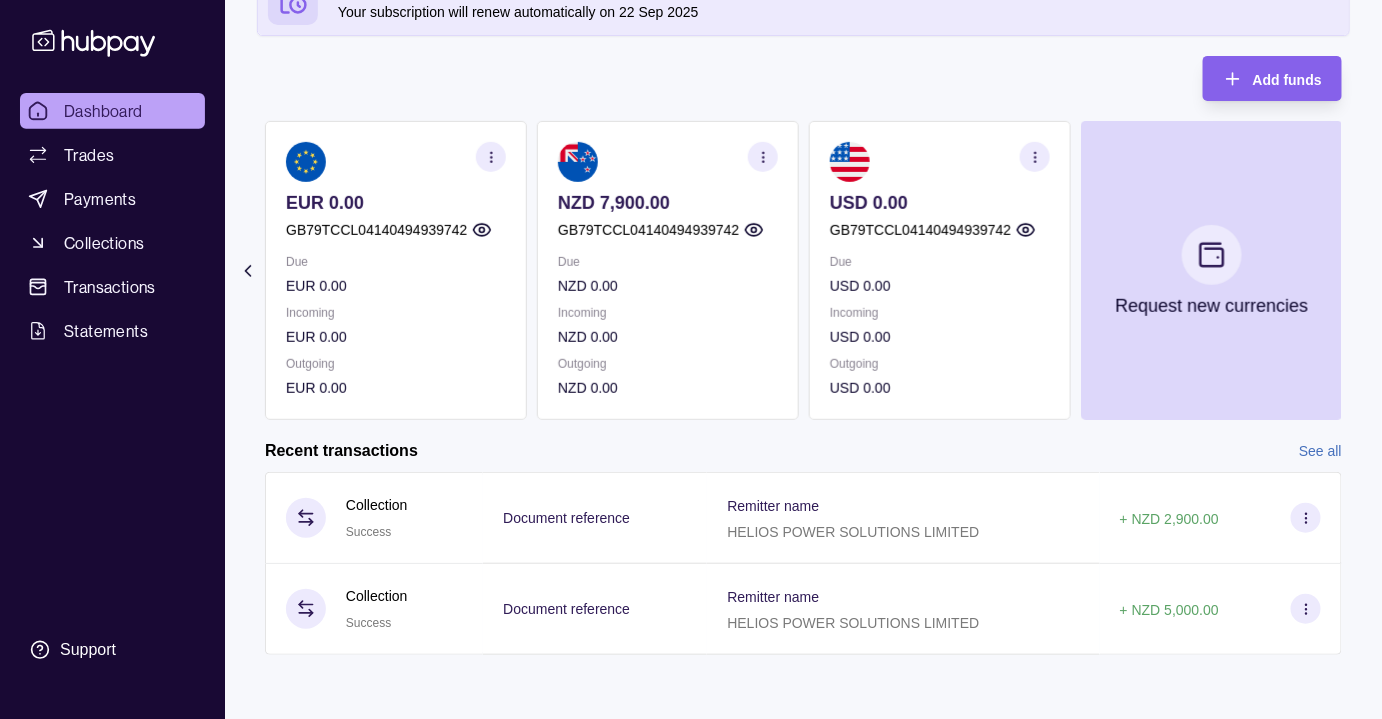 click 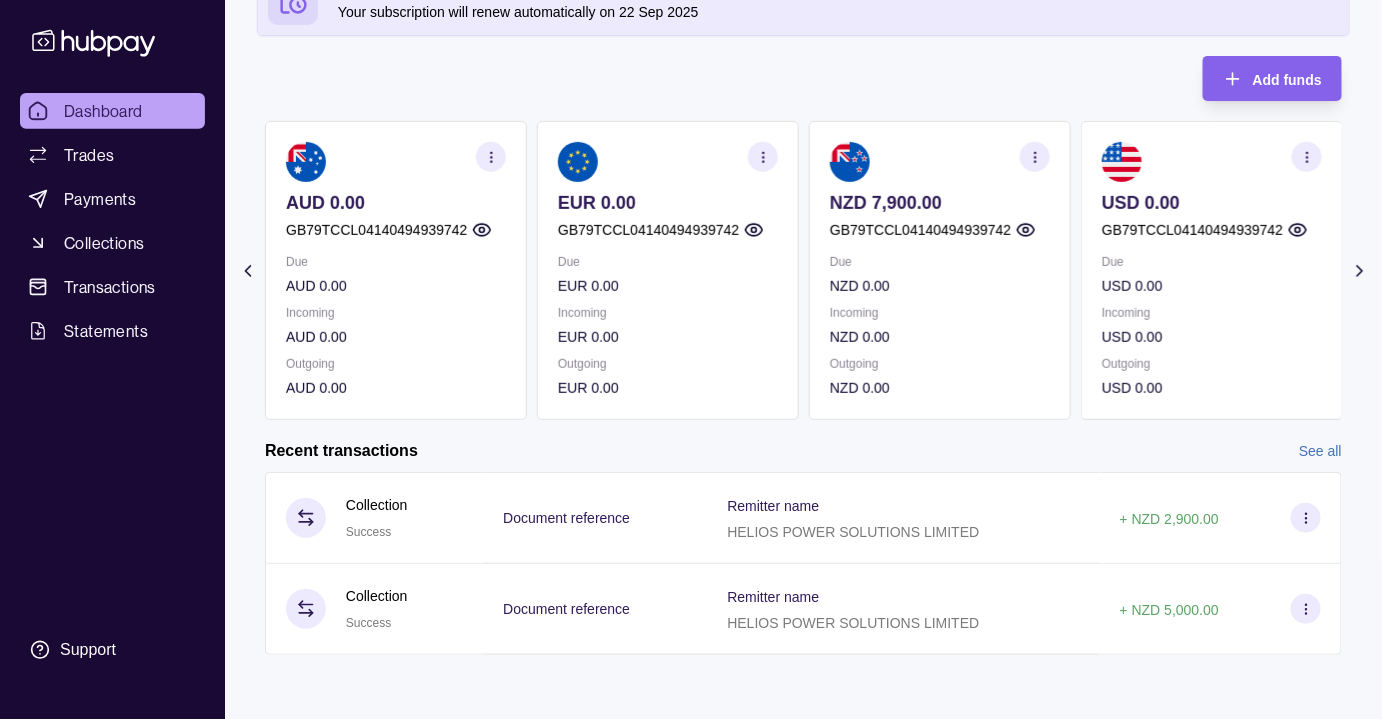 click 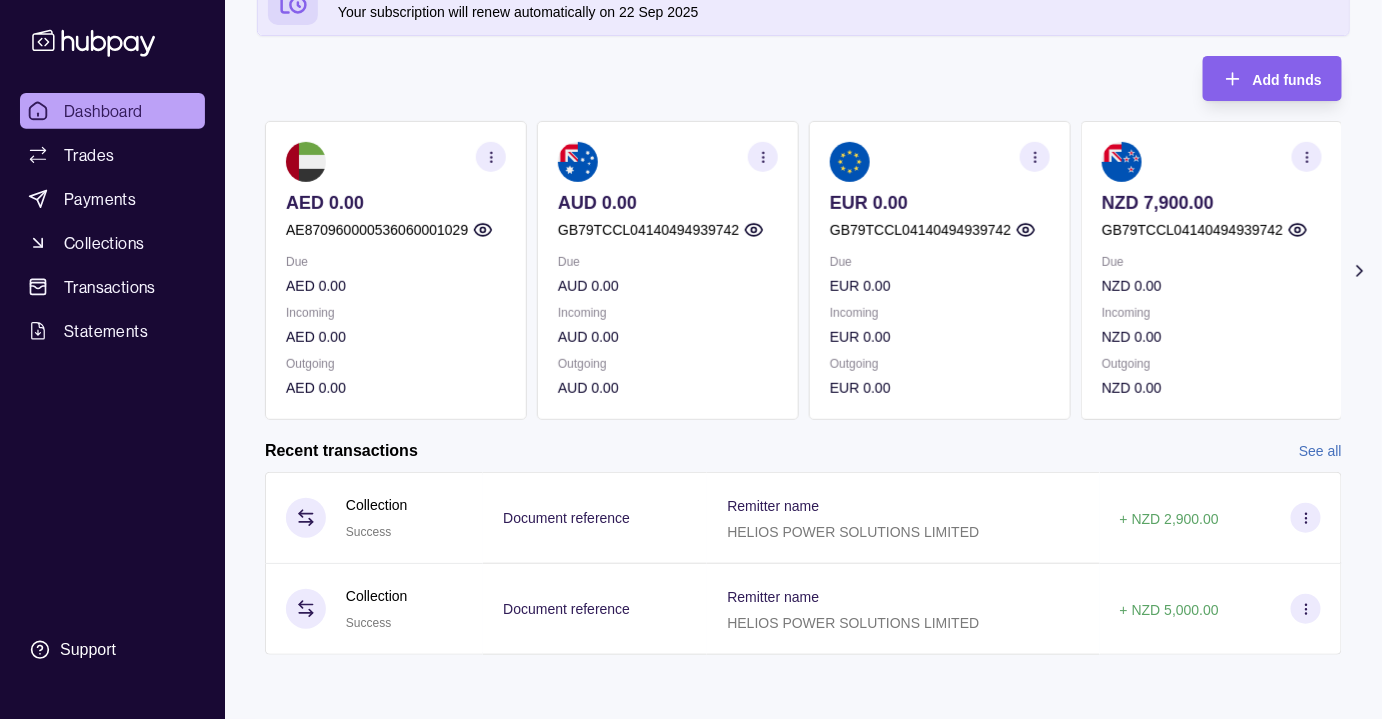click on "Add funds AED 0.00 AE870960000536060001029 Due AED 0.00 Incoming AED 0.00 Outgoing AED 0.00 AUD 0.00 GB79TCCL04140494939742 Due AUD 0.00 Incoming AUD 0.00 Outgoing AUD 0.00 EUR 0.00 GB79TCCL04140494939742 Due EUR 0.00 Incoming EUR 0.00 Outgoing EUR 0.00 NZD 7,900.00 GB79TCCL04140494939742 Due NZD 0.00 Incoming NZD 0.00 Outgoing NZD 0.00 USD 0.00 GB79TCCL04140494939742 Due USD 0.00 Incoming USD 0.00 Outgoing USD 0.00 Request new currencies Recent transactions See all Details Amount Collection Success Document reference Remitter name HELIOS POWER SOLUTIONS LIMITED + NZD 2,900.00 Collection Success Document reference Remitter name HELIOS POWER SOLUTIONS LIMITED + NZD 5,000.00" at bounding box center (803, 375) 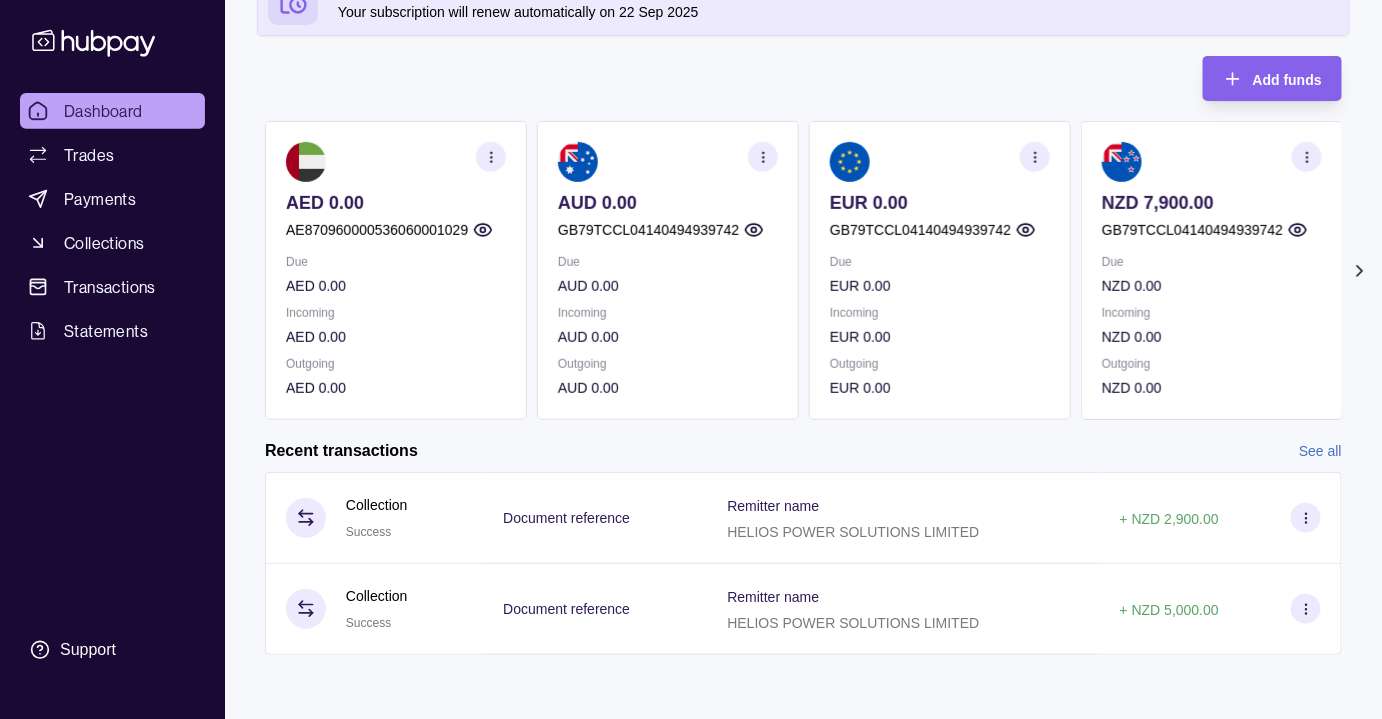 click on "Add funds AED 0.00 AE870960000536060001029 Due AED 0.00 Incoming AED 0.00 Outgoing AED 0.00 AUD 0.00 GB79TCCL04140494939742 Due AUD 0.00 Incoming AUD 0.00 Outgoing AUD 0.00 EUR 0.00 GB79TCCL04140494939742 Due EUR 0.00 Incoming EUR 0.00 Outgoing EUR 0.00 NZD 7,900.00 GB79TCCL04140494939742 Due NZD 0.00 Incoming NZD 0.00 Outgoing NZD 0.00 USD 0.00 GB79TCCL04140494939742 Due USD 0.00 Incoming USD 0.00 Outgoing USD 0.00 Request new currencies" at bounding box center [803, 238] 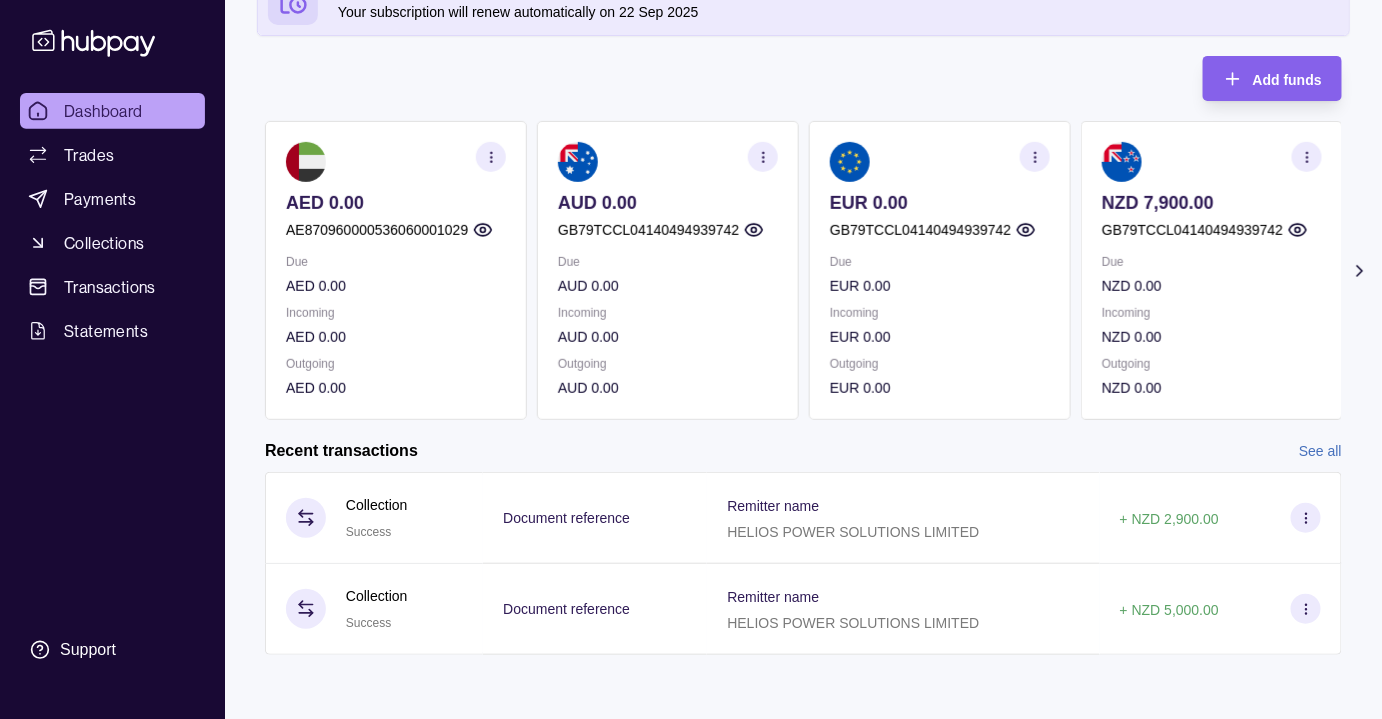 click 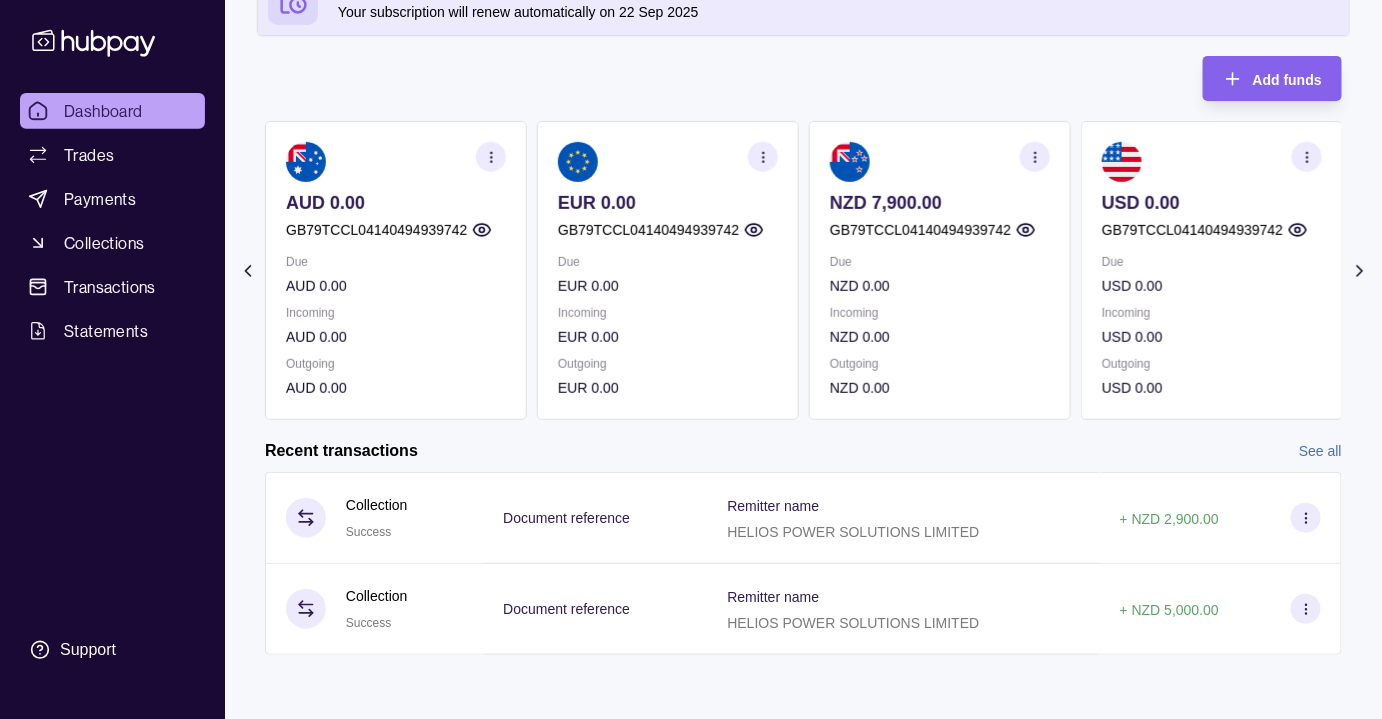click 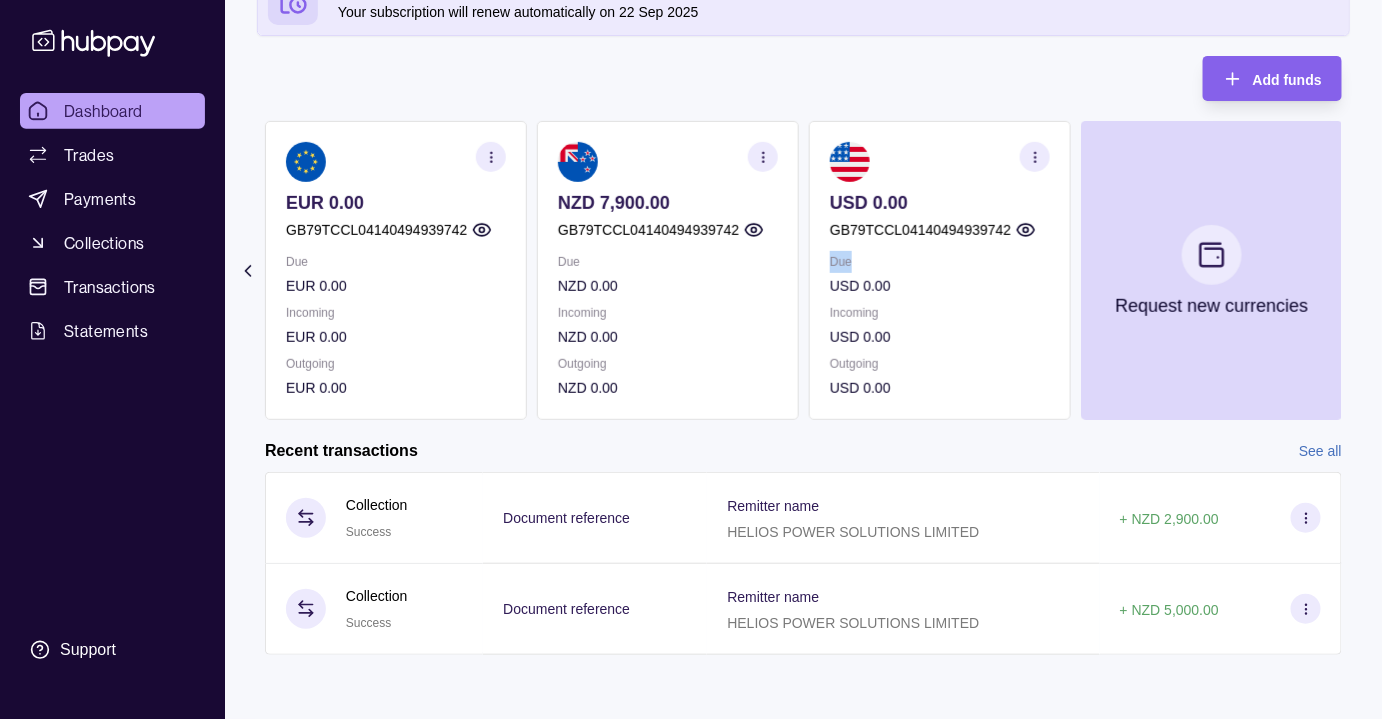 click on "Add funds AED 0.00 AE870960000536060001029 Due AED 0.00 Incoming AED 0.00 Outgoing AED 0.00 AUD 0.00 GB79TCCL04140494939742 Due AUD 0.00 Incoming AUD 0.00 Outgoing AUD 0.00 EUR 0.00 GB79TCCL04140494939742 Due EUR 0.00 Incoming EUR 0.00 Outgoing EUR 0.00 NZD 7,900.00 GB79TCCL04140494939742 Due NZD 0.00 Incoming NZD 0.00 Outgoing NZD 0.00 USD 0.00 GB79TCCL04140494939742 Due USD 0.00 Incoming USD 0.00 Outgoing USD 0.00 Request new currencies Recent transactions See all Details Amount Collection Success Document reference Remitter name HELIOS POWER SOLUTIONS LIMITED + NZD 2,900.00 Collection Success Document reference Remitter name HELIOS POWER SOLUTIONS LIMITED + NZD 5,000.00" at bounding box center [803, 375] 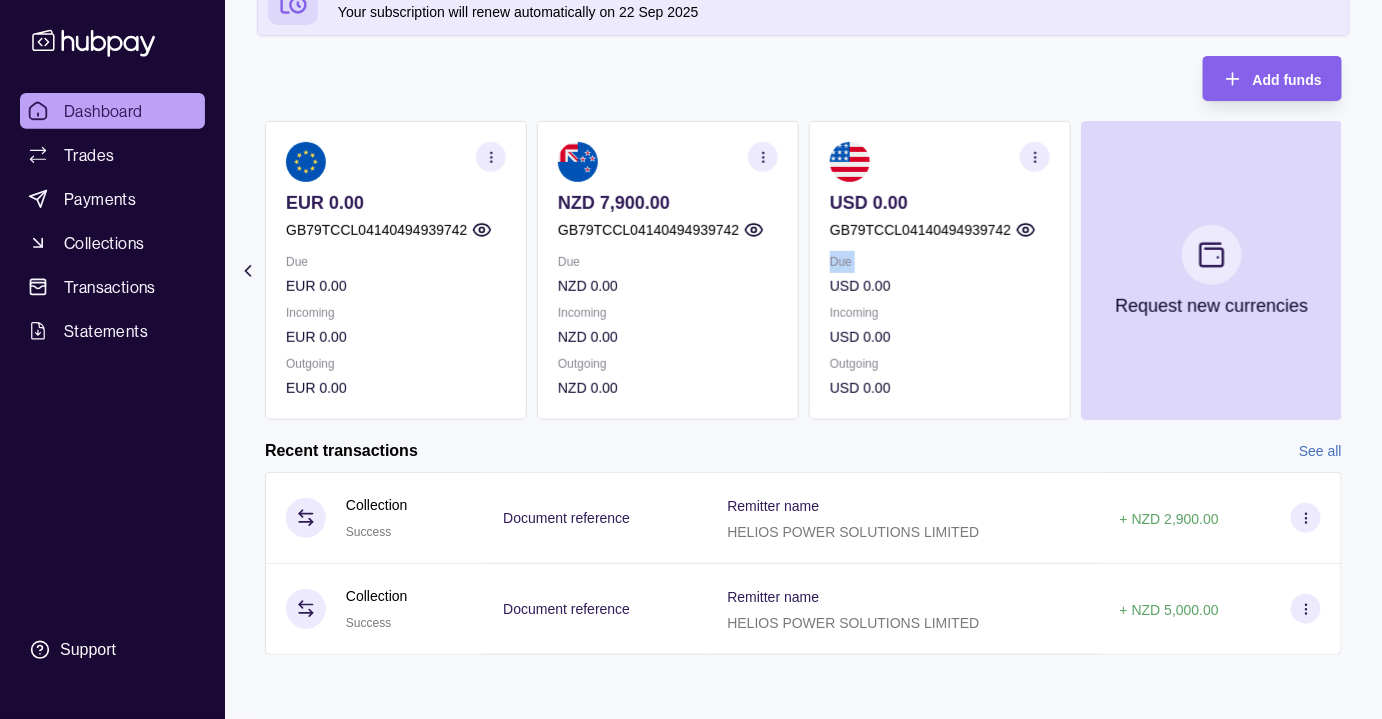 click on "Add funds AED 0.00 AE870960000536060001029 Due AED 0.00 Incoming AED 0.00 Outgoing AED 0.00 AUD 0.00 GB79TCCL04140494939742 Due AUD 0.00 Incoming AUD 0.00 Outgoing AUD 0.00 EUR 0.00 GB79TCCL04140494939742 Due EUR 0.00 Incoming EUR 0.00 Outgoing EUR 0.00 NZD 7,900.00 GB79TCCL04140494939742 Due NZD 0.00 Incoming NZD 0.00 Outgoing NZD 0.00 USD 0.00 GB79TCCL04140494939742 Due USD 0.00 Incoming USD 0.00 Outgoing USD 0.00 Request new currencies Recent transactions See all Details Amount Collection Success Document reference Remitter name HELIOS POWER SOLUTIONS LIMITED + NZD 2,900.00 Collection Success Document reference Remitter name HELIOS POWER SOLUTIONS LIMITED + NZD 5,000.00" at bounding box center [803, 375] 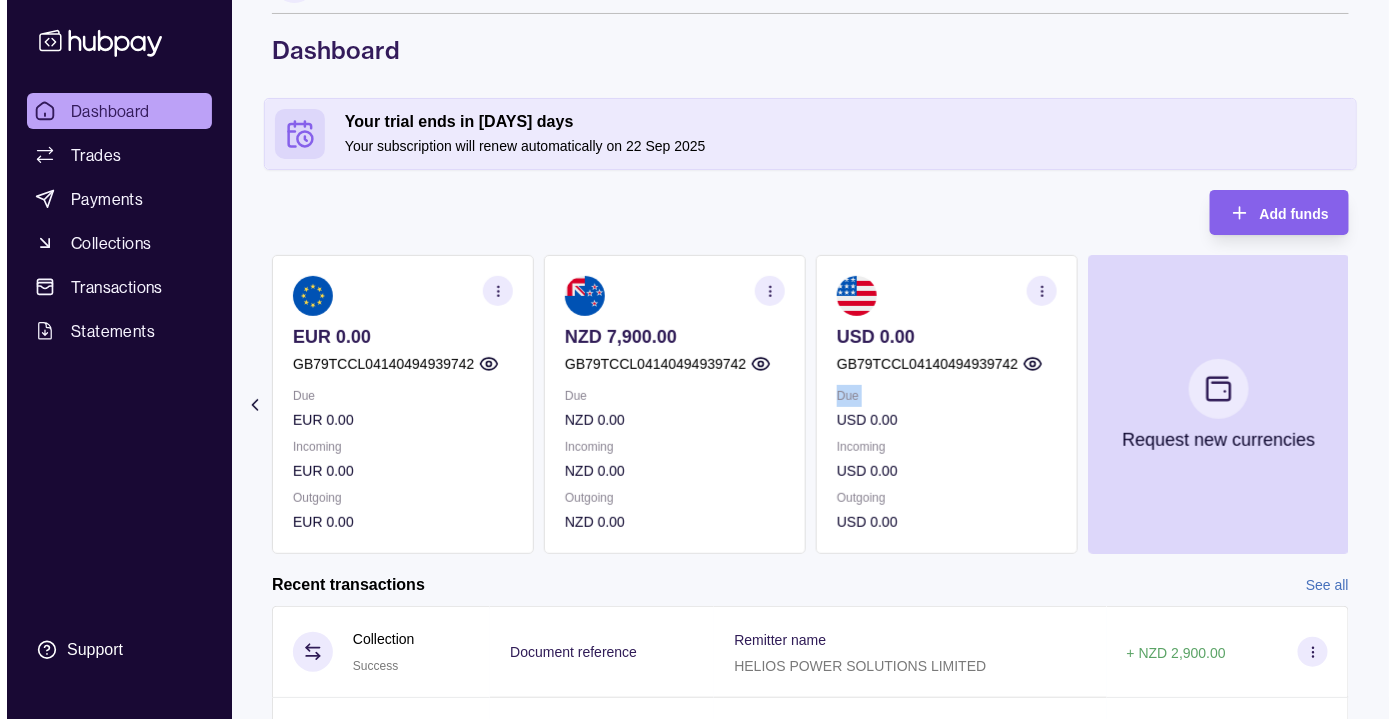 scroll, scrollTop: 0, scrollLeft: 0, axis: both 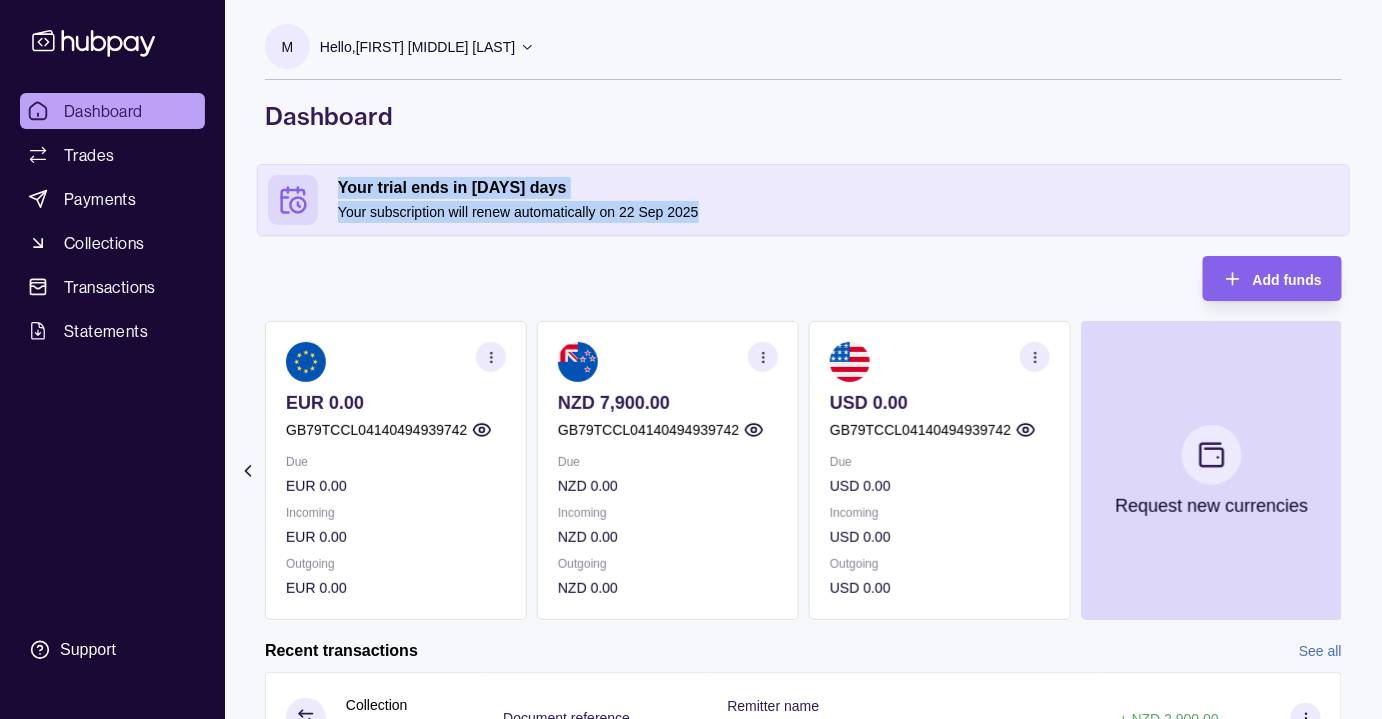 drag, startPoint x: 424, startPoint y: 203, endPoint x: 701, endPoint y: 229, distance: 278.21753 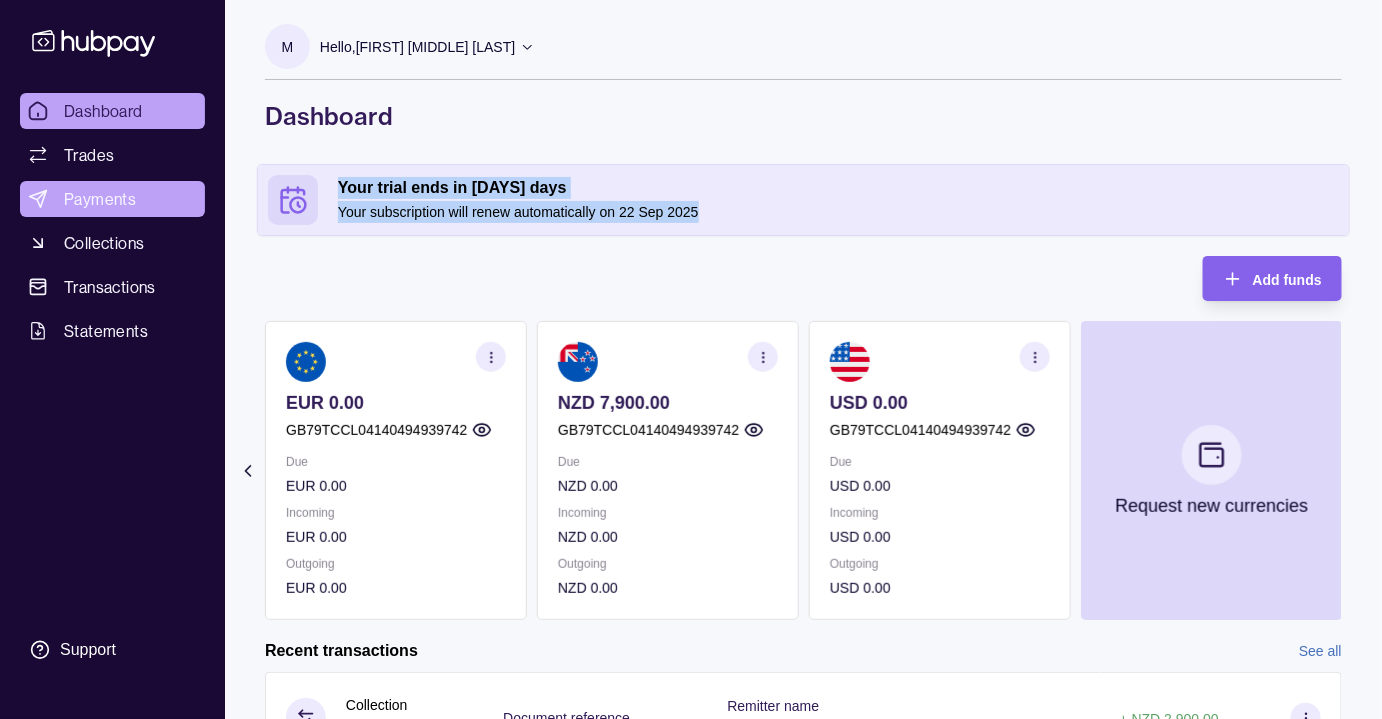 click on "Payments" at bounding box center (112, 199) 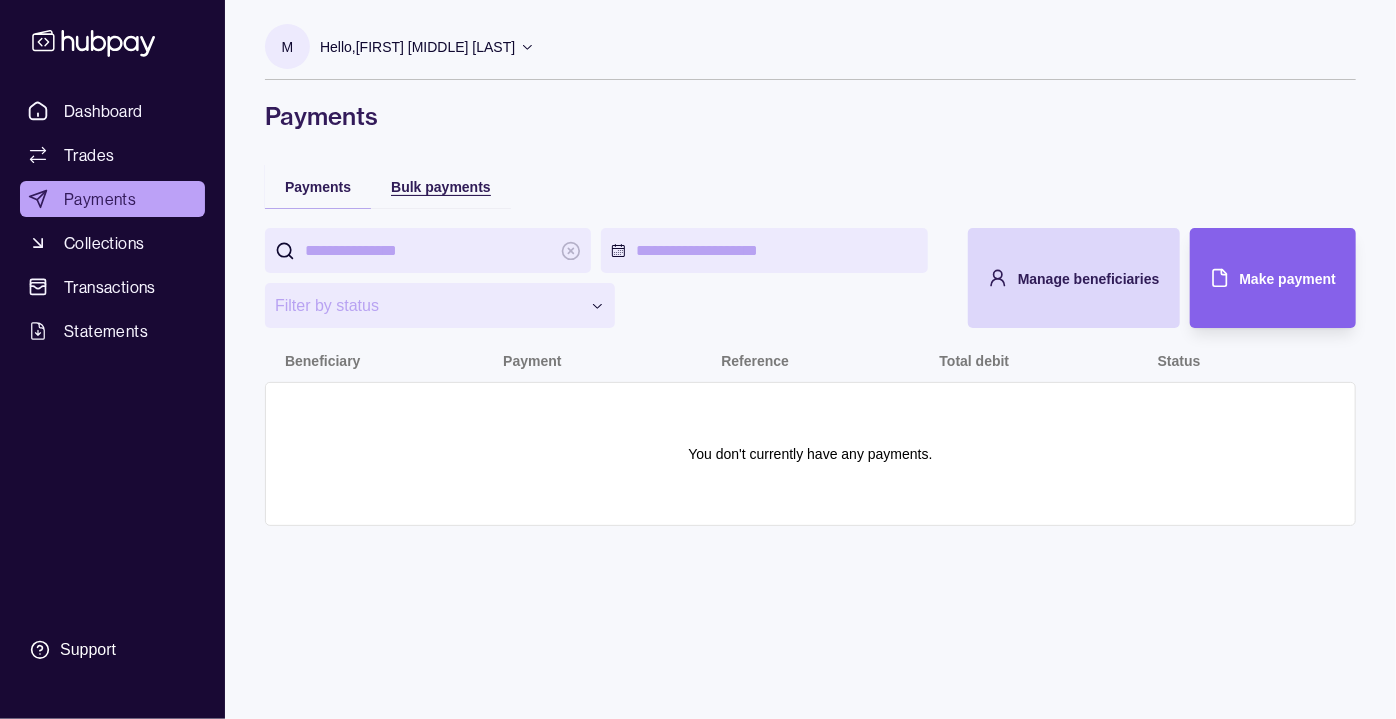 click on "Bulk payments" at bounding box center [441, 187] 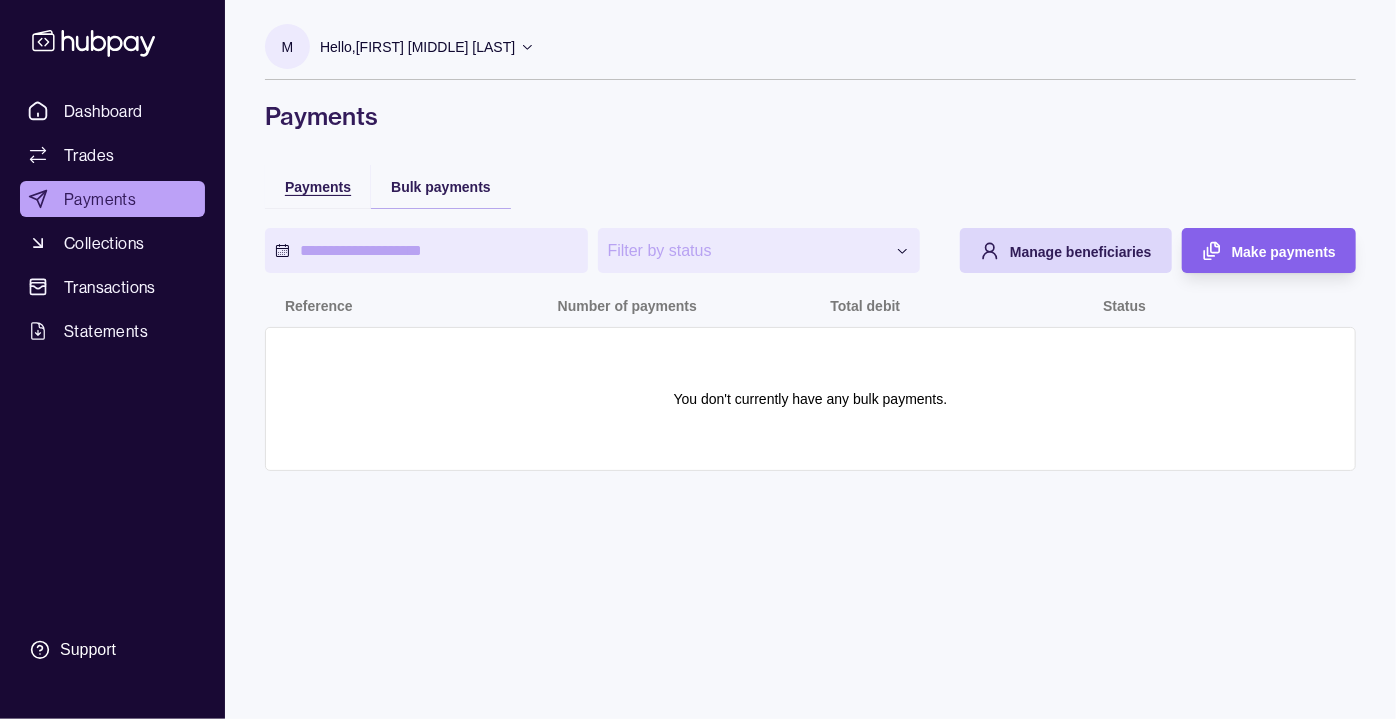 click on "Payments" at bounding box center (318, 187) 